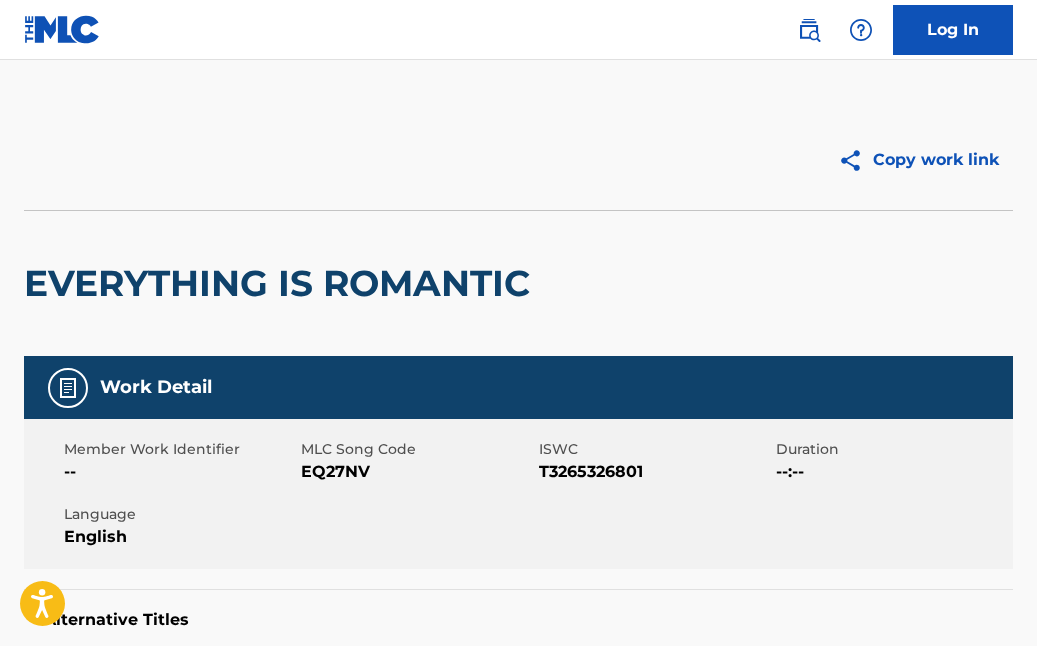 scroll, scrollTop: 496, scrollLeft: 0, axis: vertical 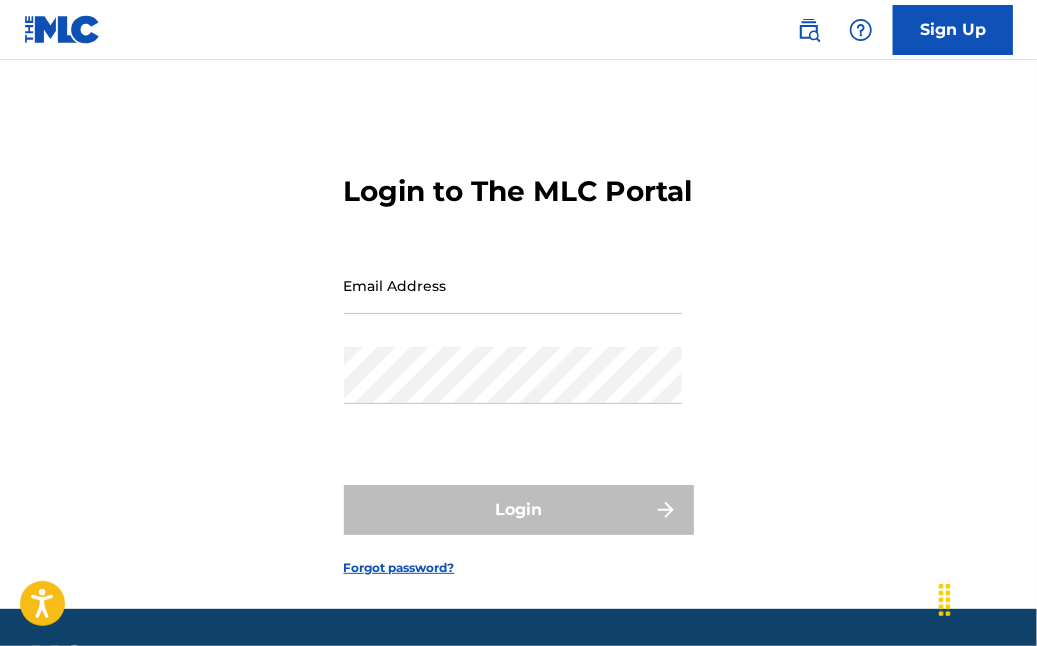 click on "Email Address" at bounding box center [513, 285] 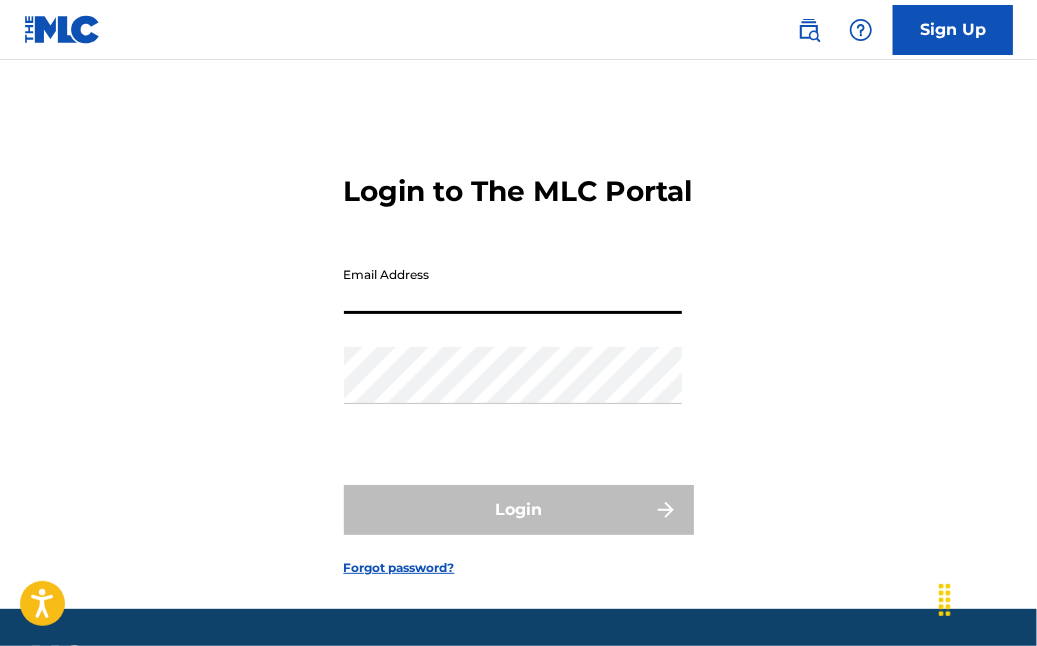type on "[EMAIL]" 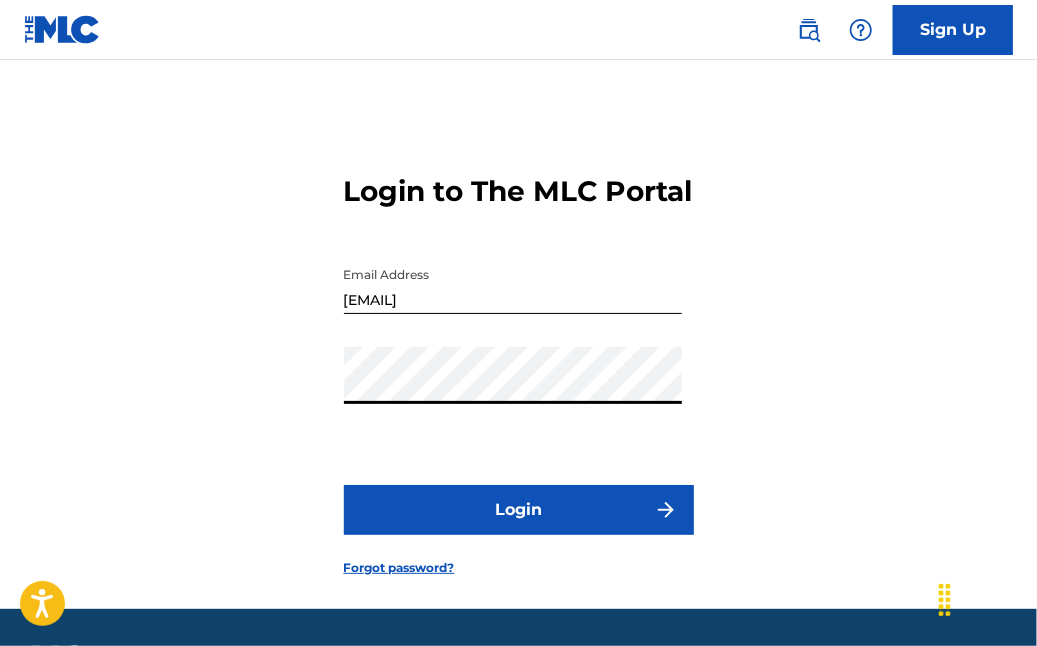 click on "Login" at bounding box center [519, 510] 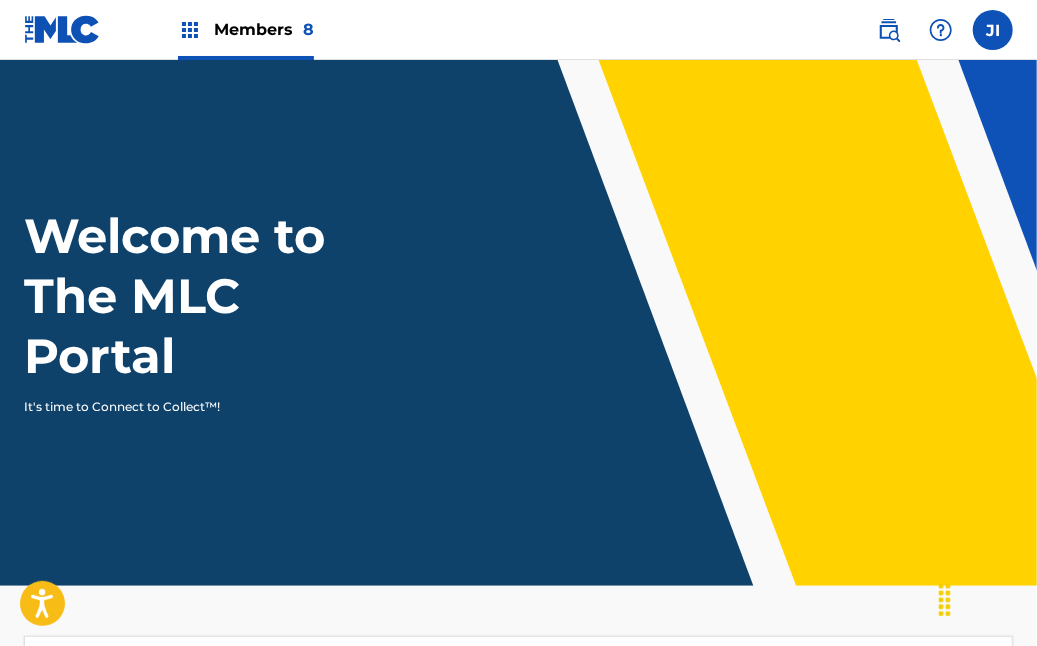 scroll, scrollTop: 0, scrollLeft: 0, axis: both 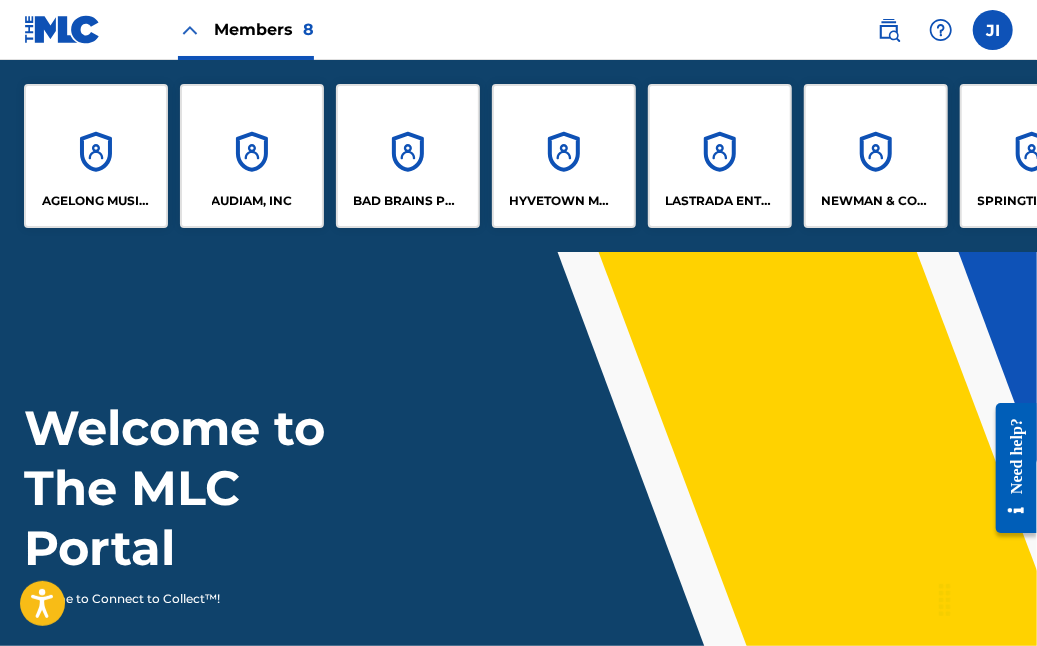 click on "AUDIAM, INC" at bounding box center [252, 156] 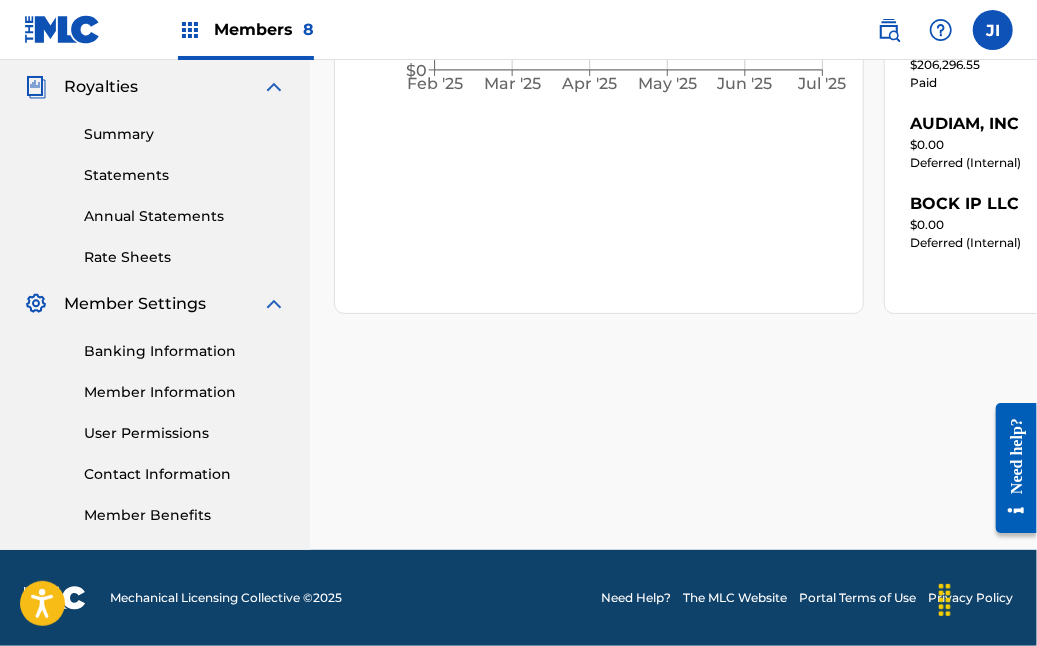 scroll, scrollTop: 0, scrollLeft: 0, axis: both 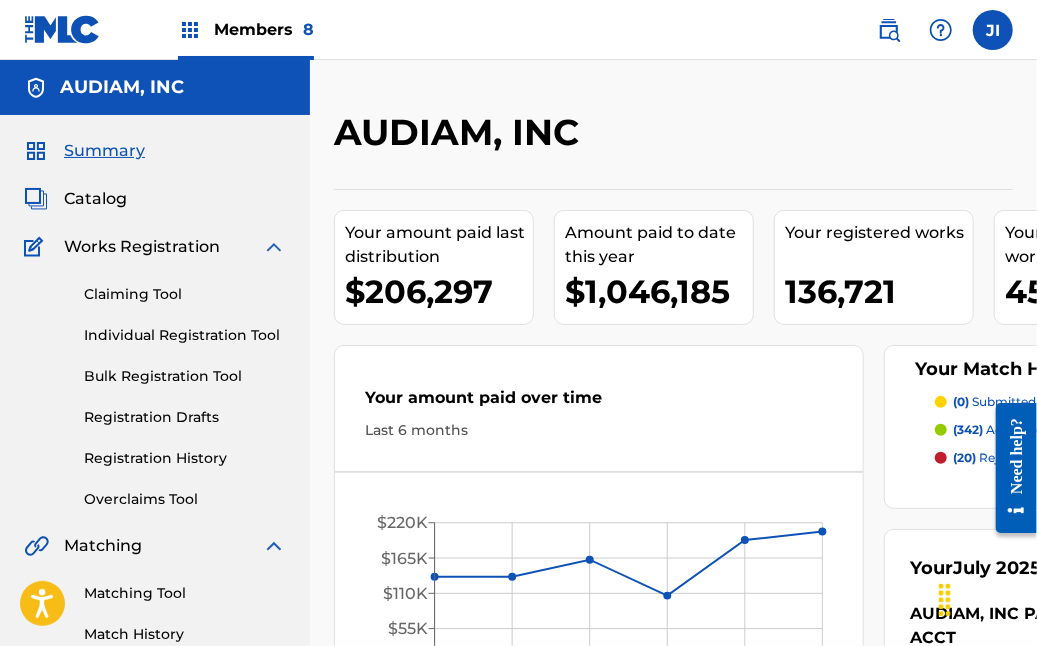 click on "Summary Catalog Works Registration Claiming Tool Individual Registration Tool Bulk Registration Tool Registration Drafts Registration History Overclaims Tool Matching Matching Tool Match History Royalties Summary Statements Annual Statements Rate Sheets Member Settings Banking Information Member Information User Permissions Contact Information Member Benefits" at bounding box center [155, 629] 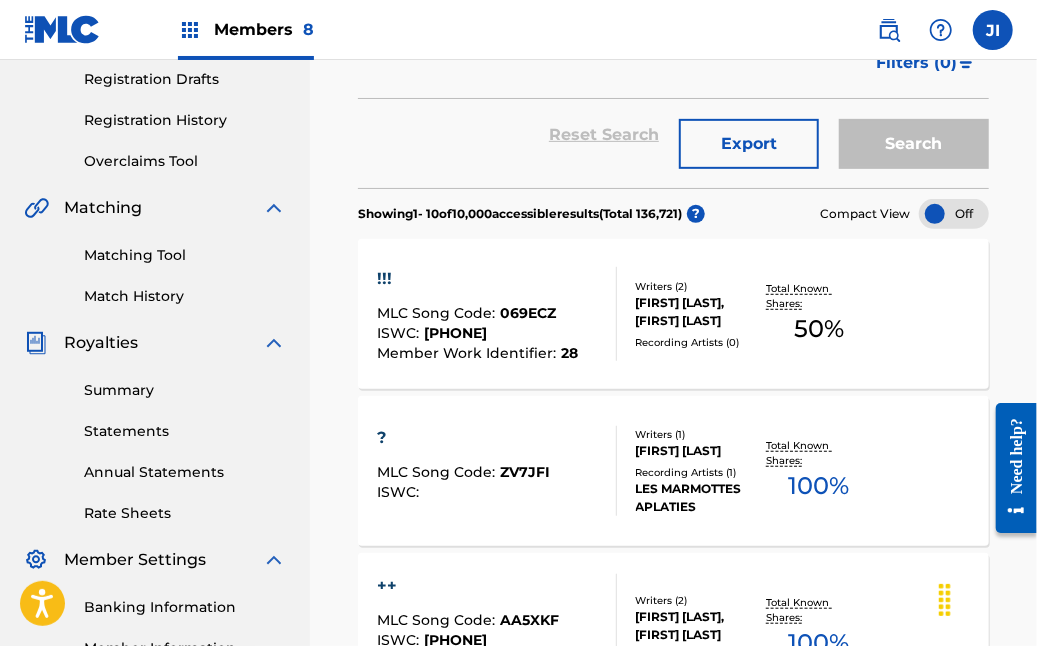 scroll, scrollTop: 339, scrollLeft: 0, axis: vertical 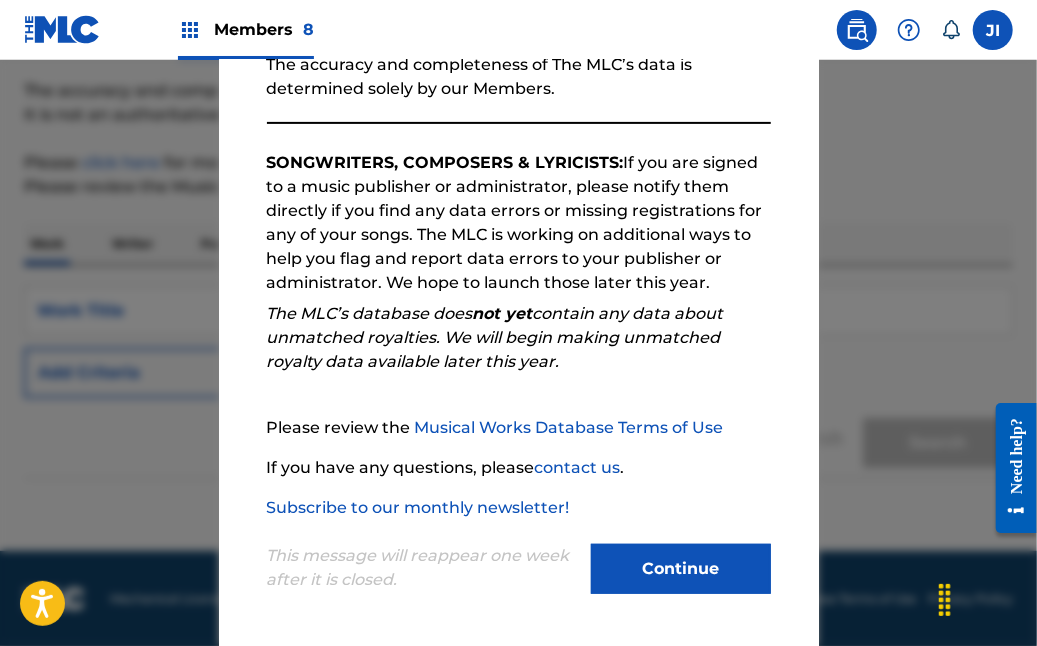click on "Continue" at bounding box center (681, 569) 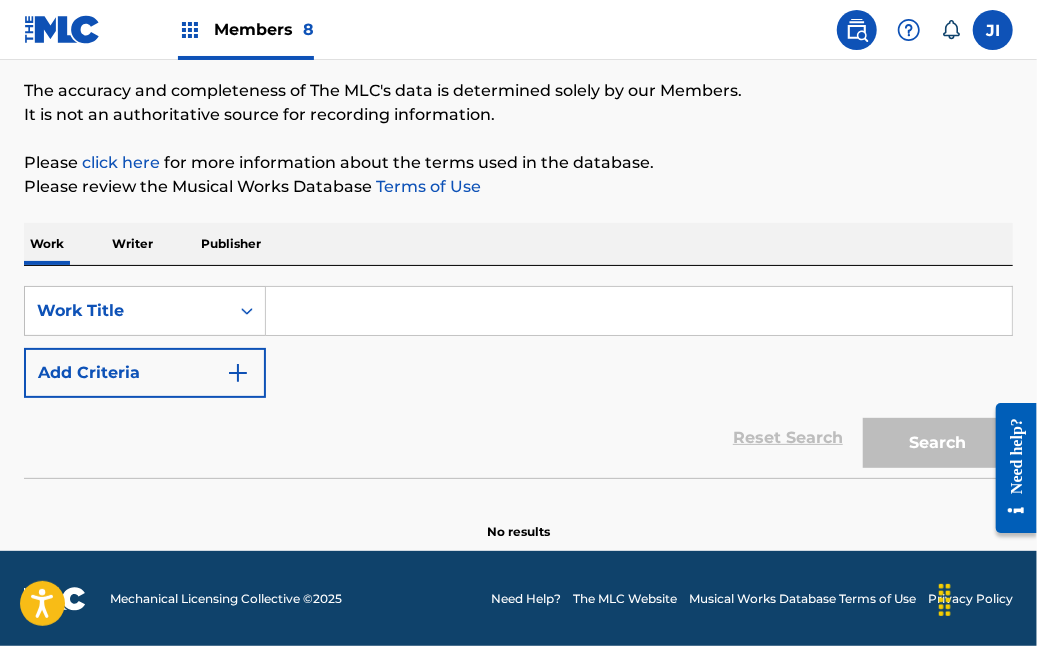 click on "Publisher" at bounding box center (231, 244) 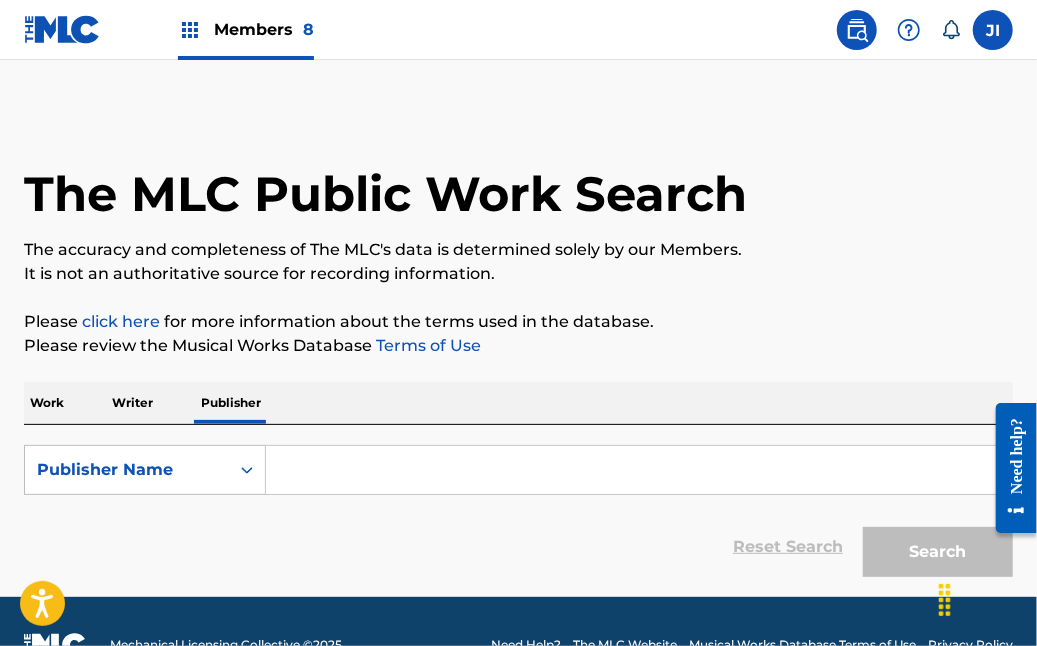 click at bounding box center [639, 470] 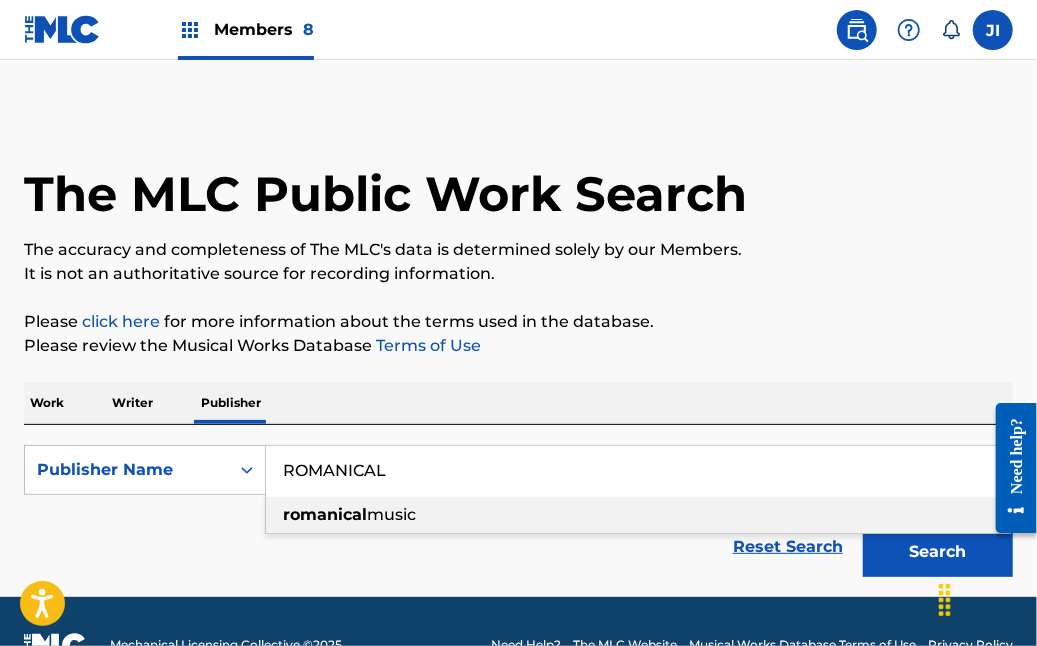 click on "music" at bounding box center (391, 514) 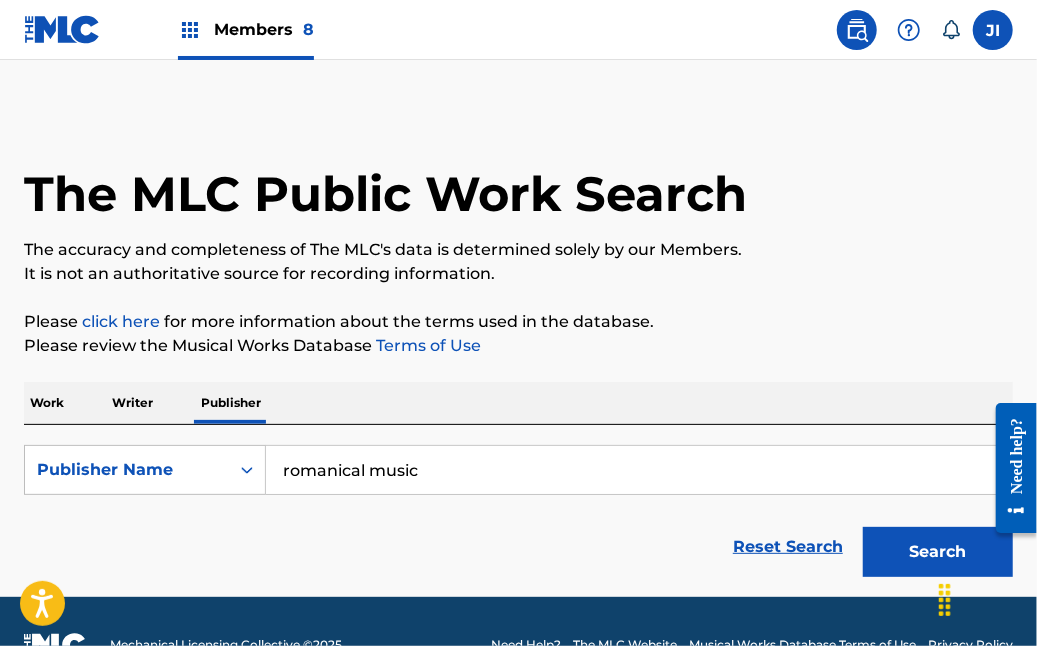 click on "Search" at bounding box center [938, 552] 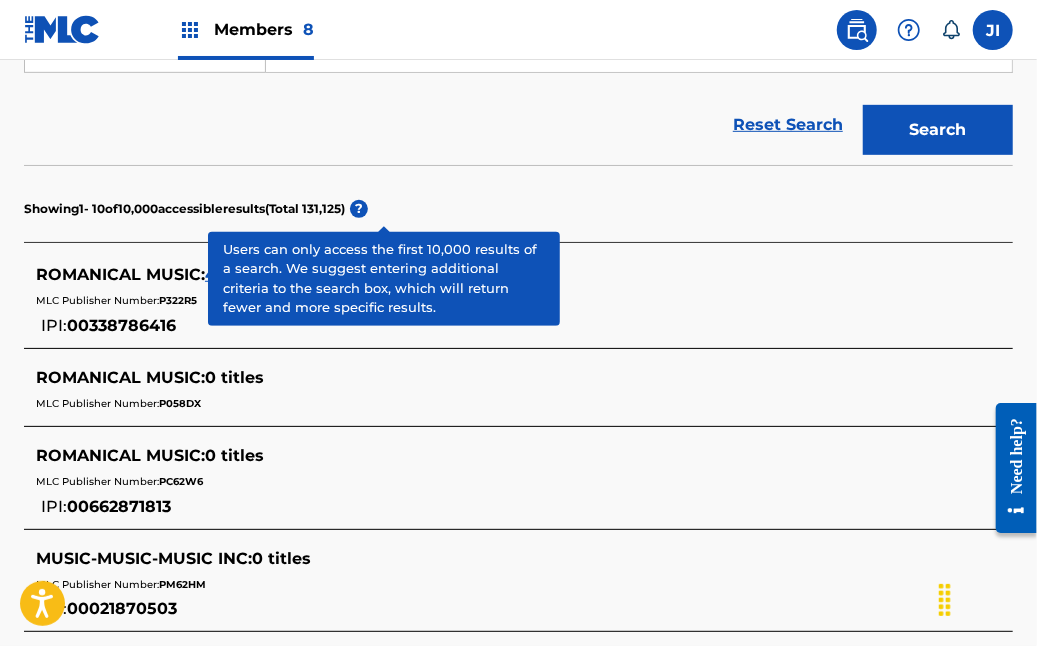 scroll, scrollTop: 424, scrollLeft: 0, axis: vertical 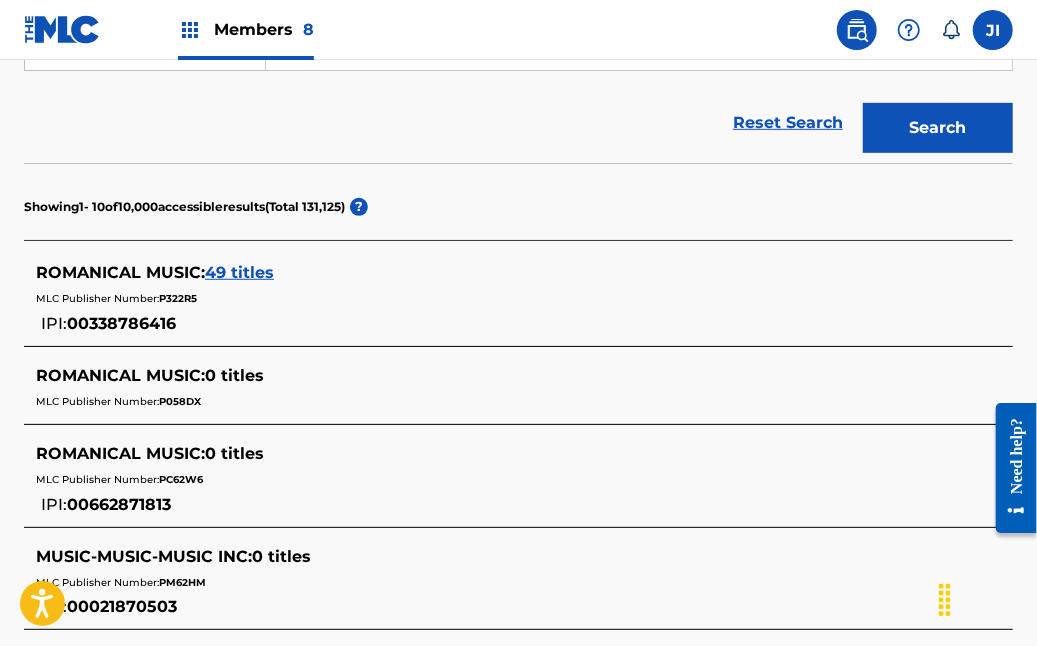 click on "ROMANICAL MUSIC :" at bounding box center [120, 272] 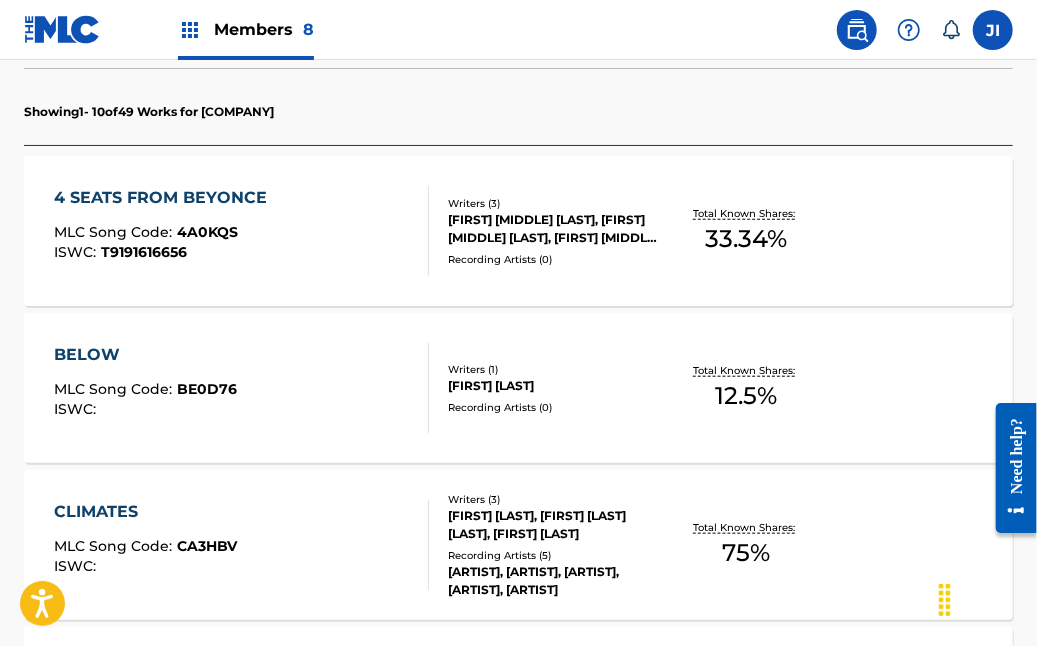 scroll, scrollTop: 0, scrollLeft: 0, axis: both 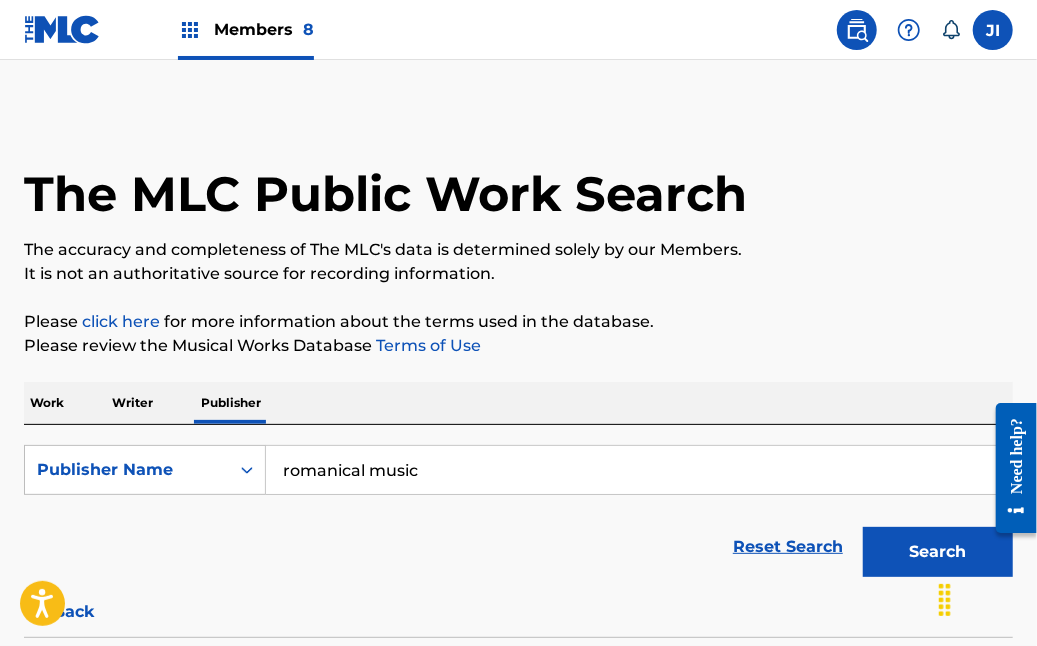 click on "Writer" at bounding box center (132, 403) 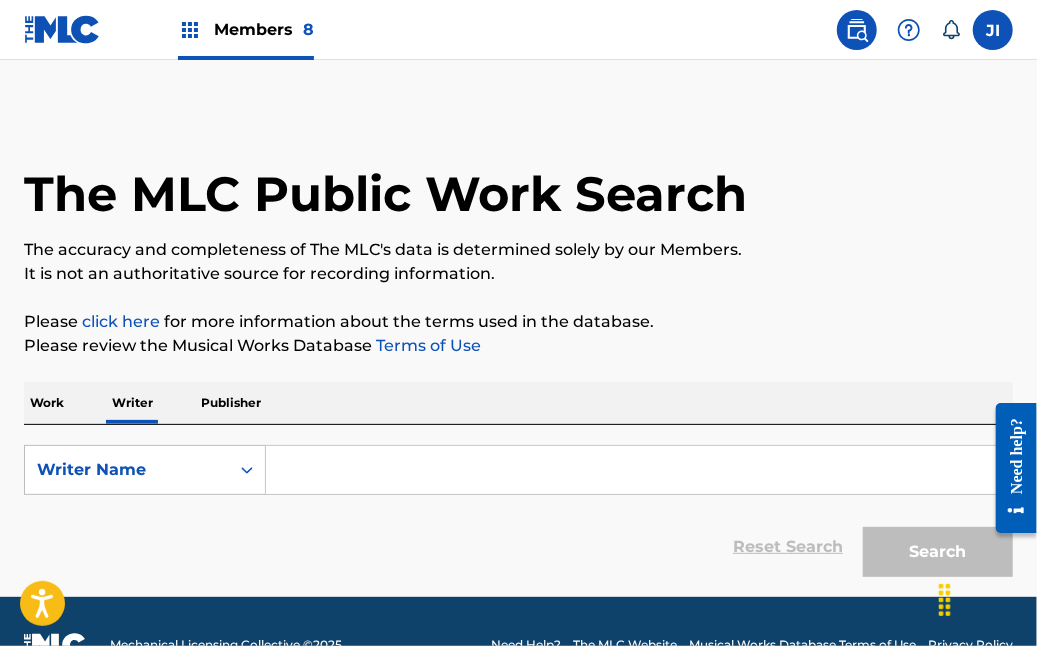 scroll, scrollTop: 46, scrollLeft: 0, axis: vertical 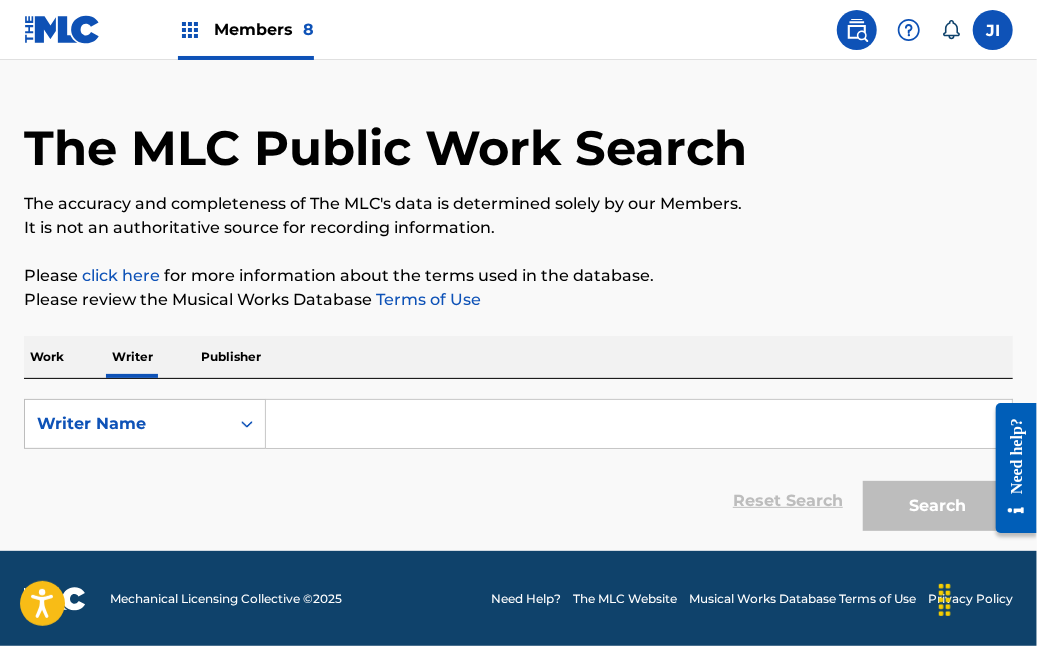 click on "Publisher" at bounding box center (231, 357) 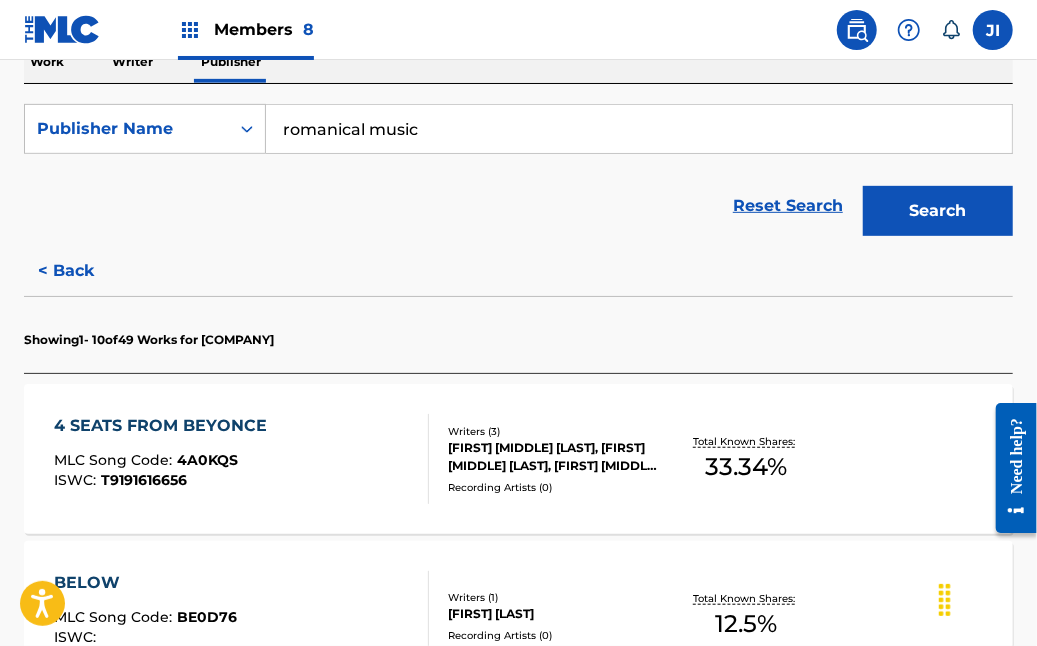 scroll, scrollTop: 319, scrollLeft: 0, axis: vertical 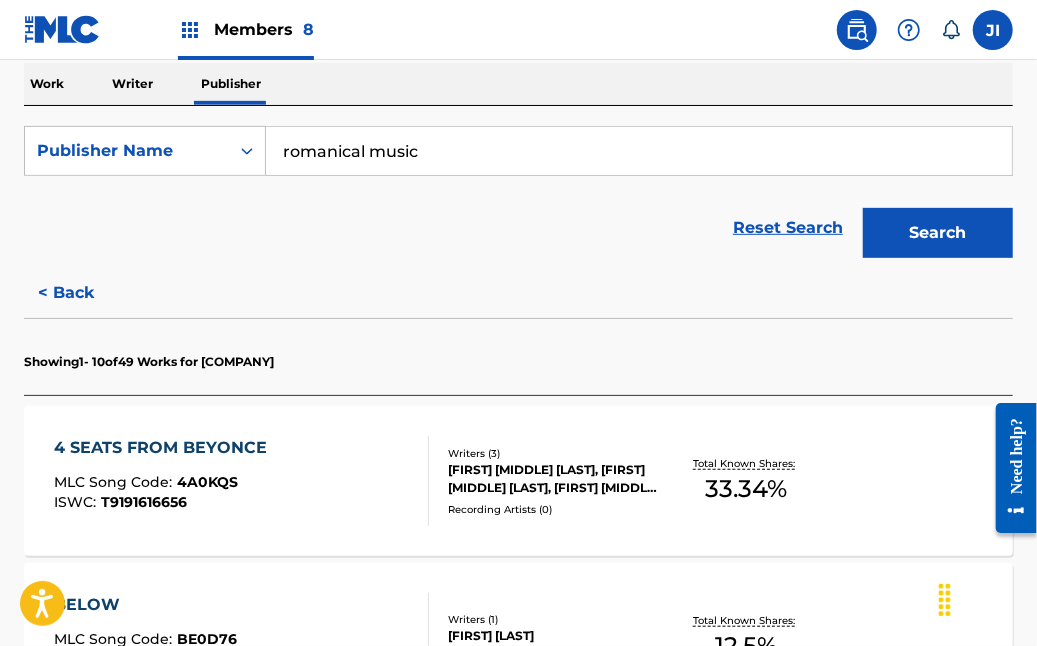 click on "romanical music" at bounding box center [639, 151] 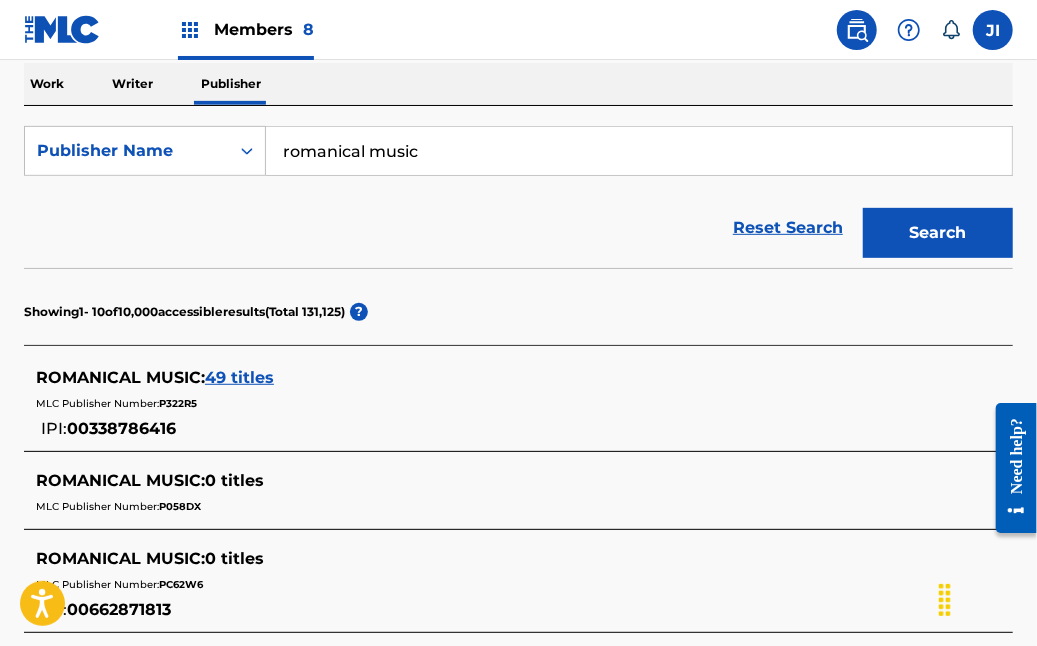 click on "ROMANICAL MUSIC :" at bounding box center [120, 377] 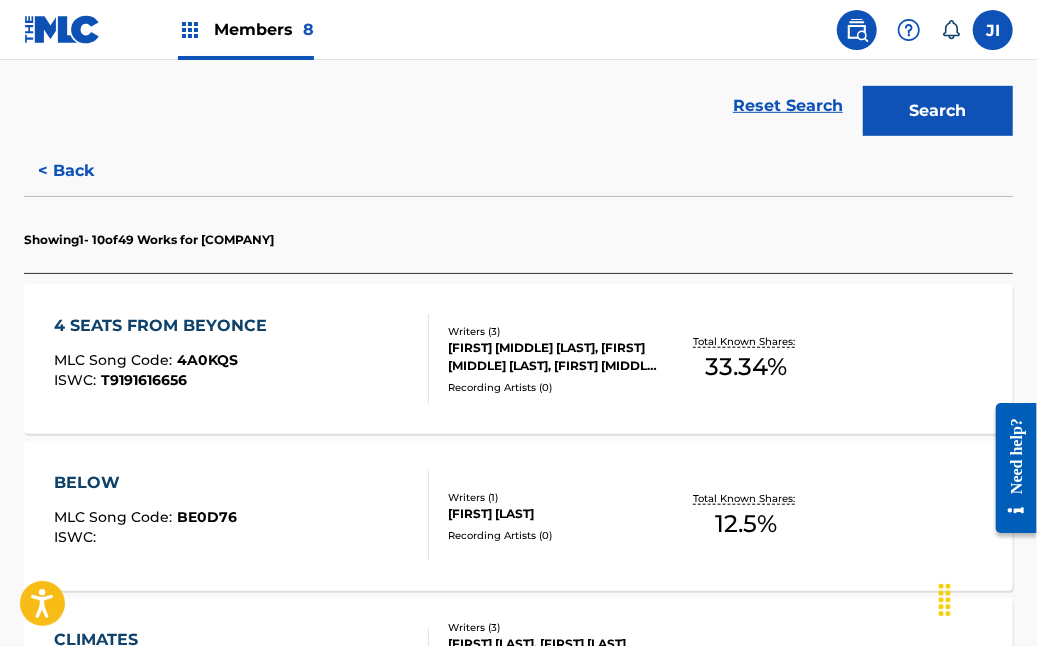 scroll, scrollTop: 444, scrollLeft: 0, axis: vertical 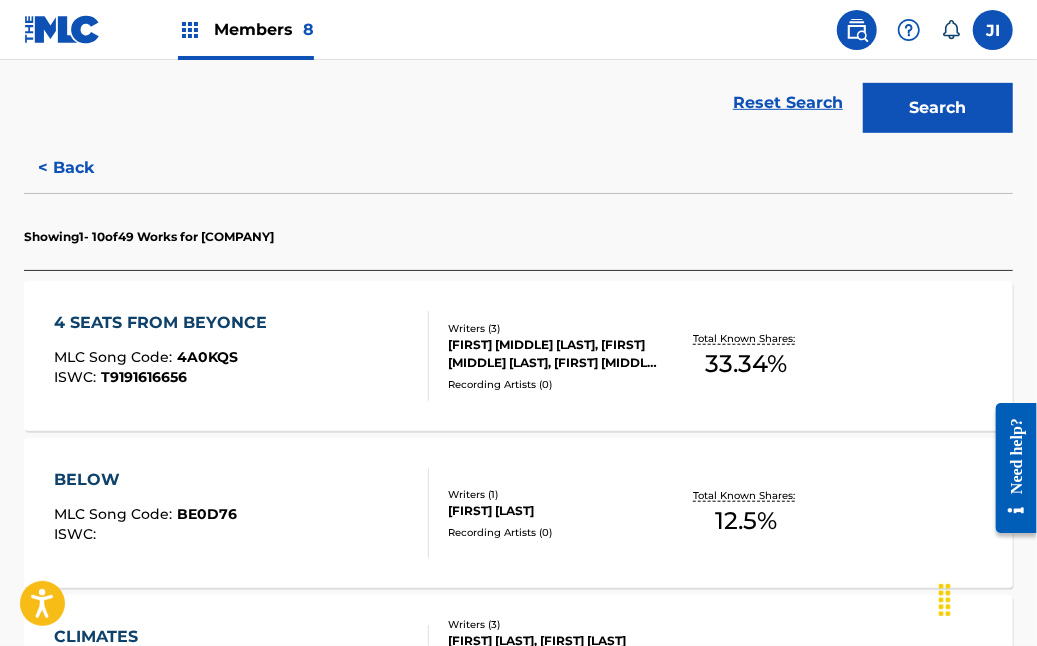 click on "< Back" at bounding box center [84, 168] 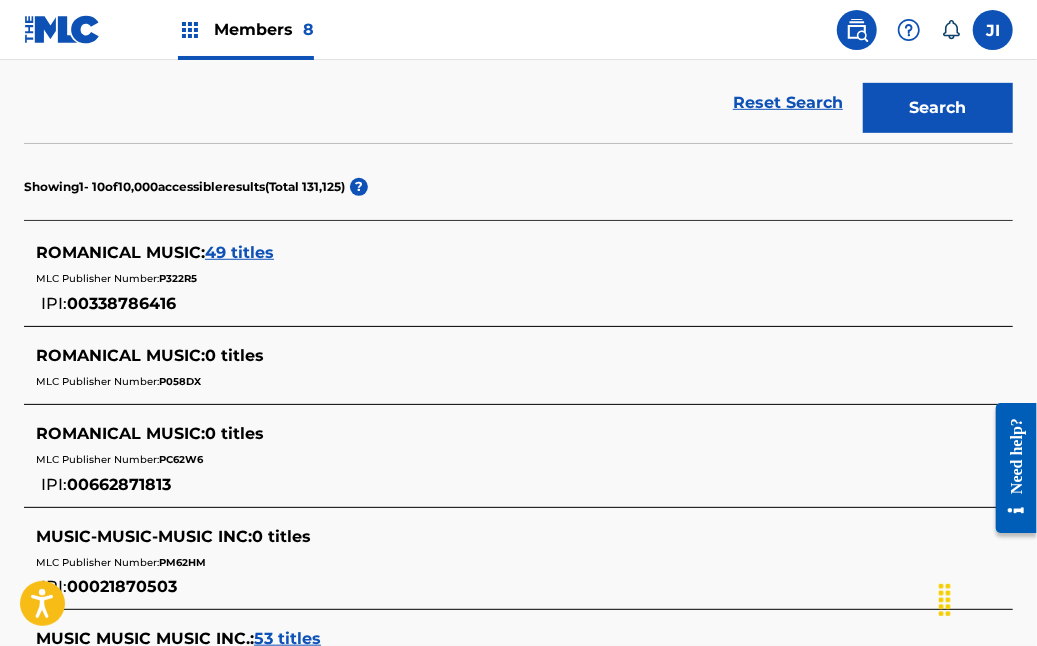 click on "49 titles" at bounding box center [239, 252] 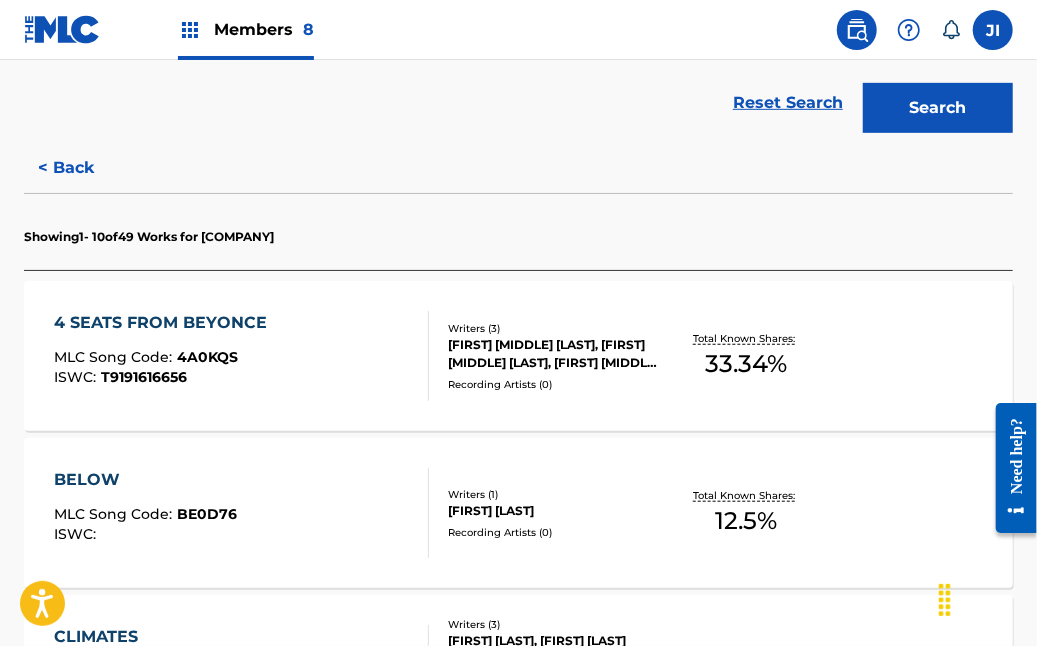 click on "4 SEATS FROM BEYONCE" at bounding box center [165, 323] 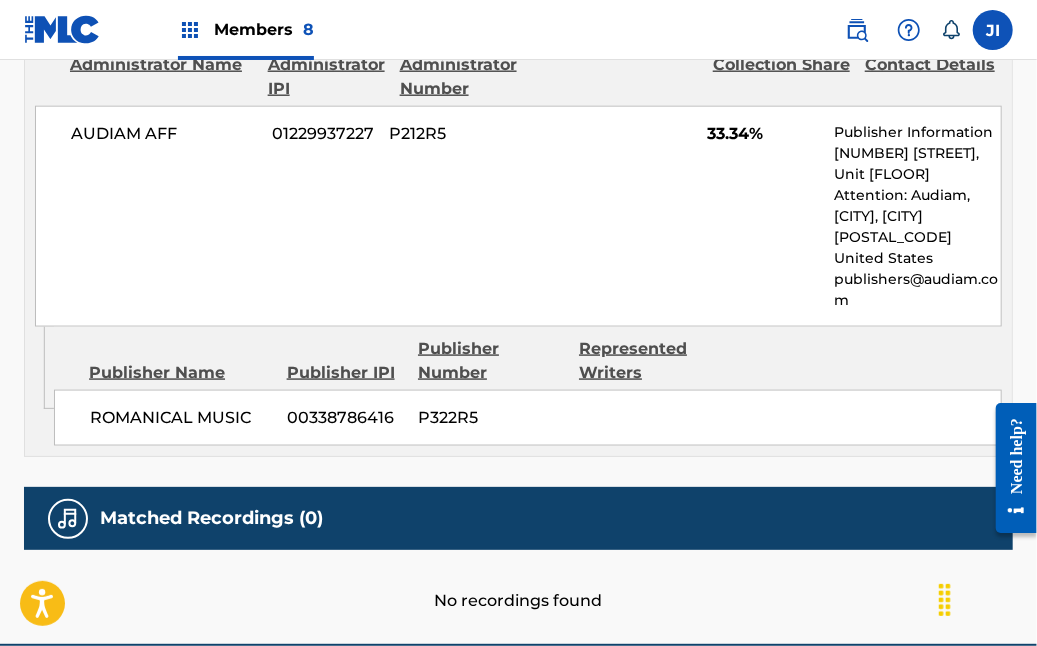 scroll, scrollTop: 1113, scrollLeft: 0, axis: vertical 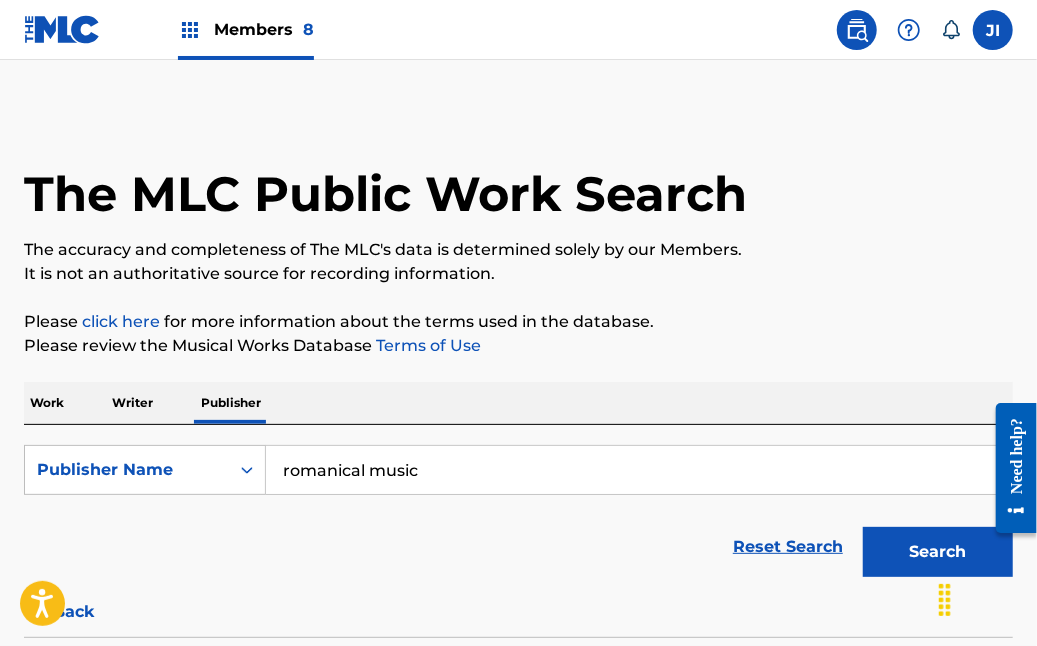 click at bounding box center (62, 29) 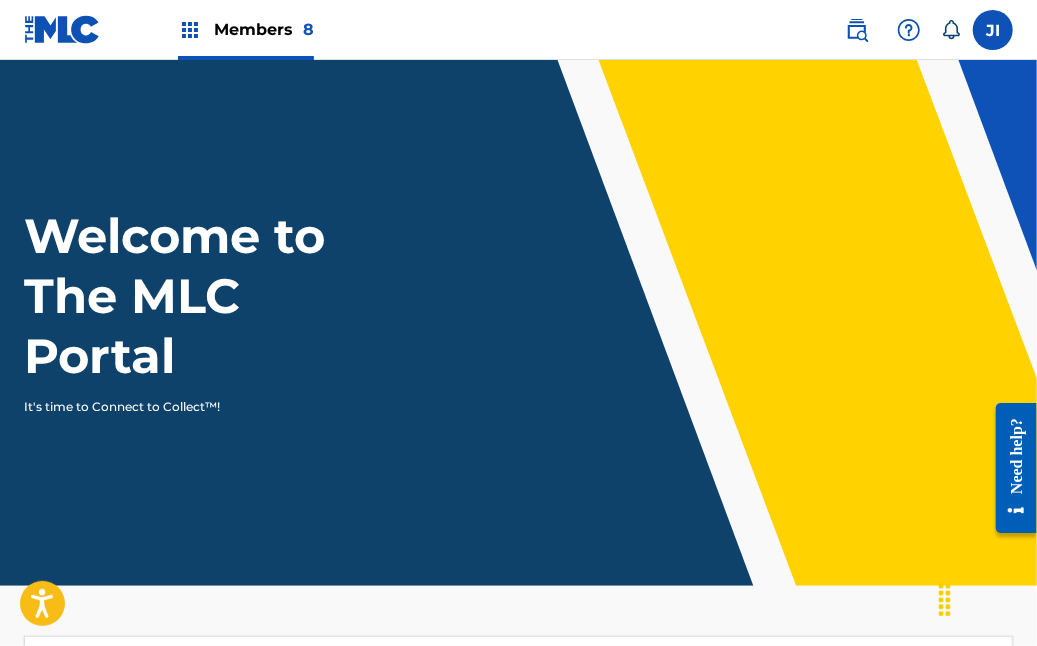 click at bounding box center (190, 30) 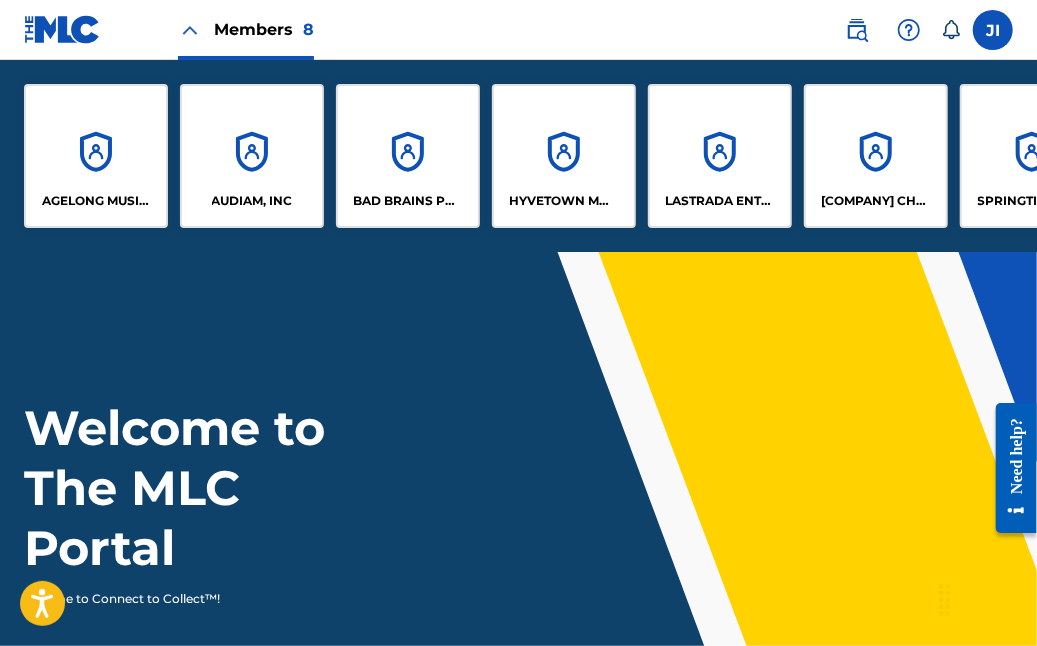click on "AUDIAM, INC" at bounding box center (252, 156) 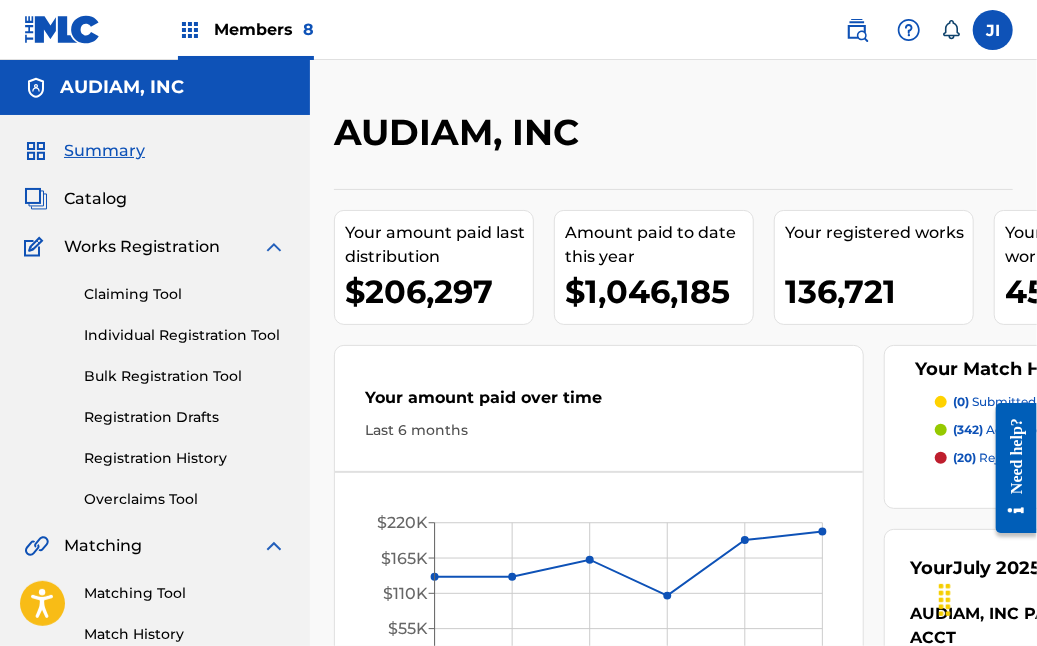 click on "Individual Registration Tool" at bounding box center [185, 335] 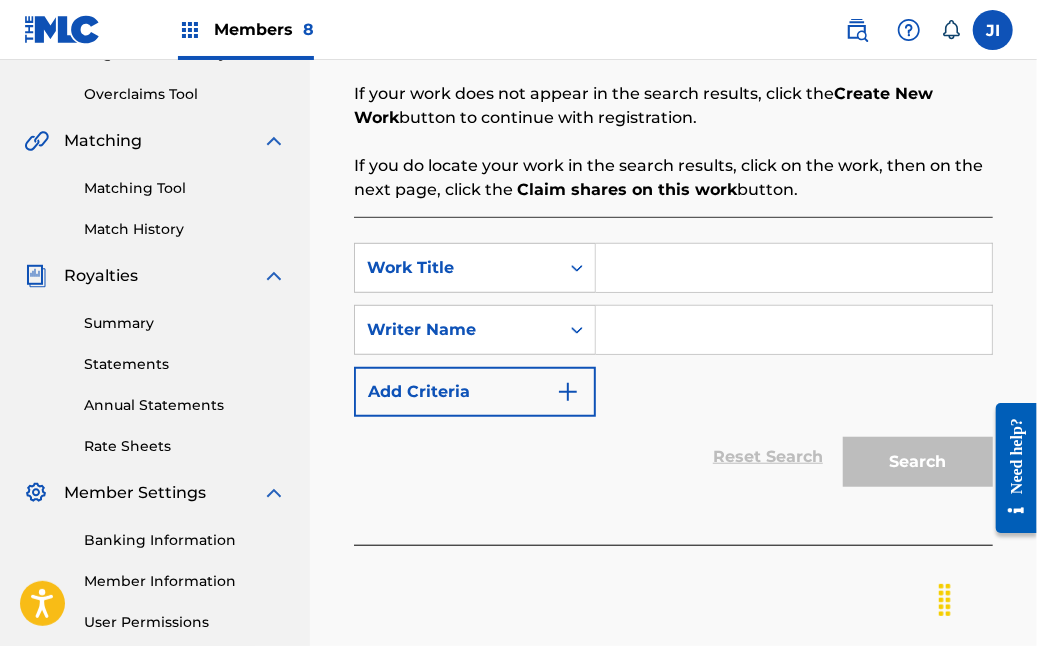 scroll, scrollTop: 408, scrollLeft: 0, axis: vertical 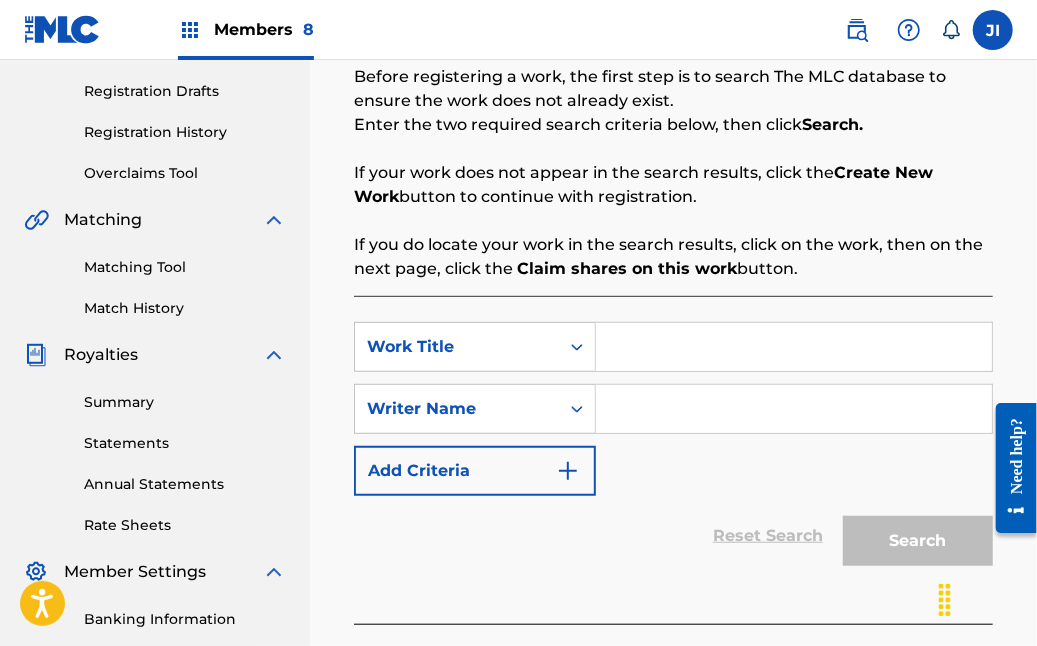 click at bounding box center [568, 471] 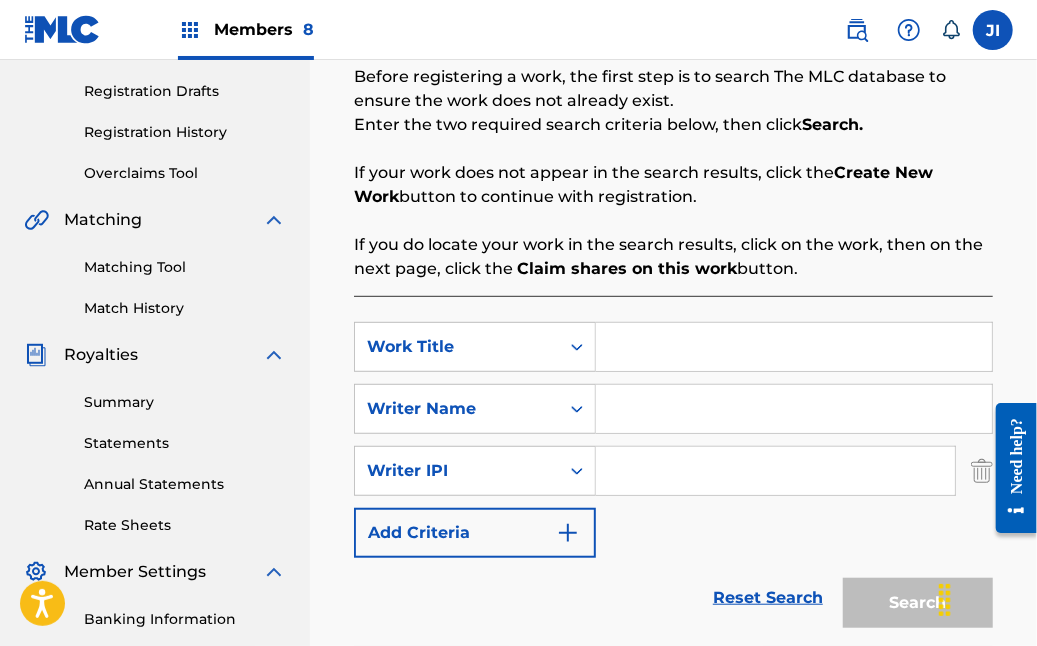 click at bounding box center (568, 533) 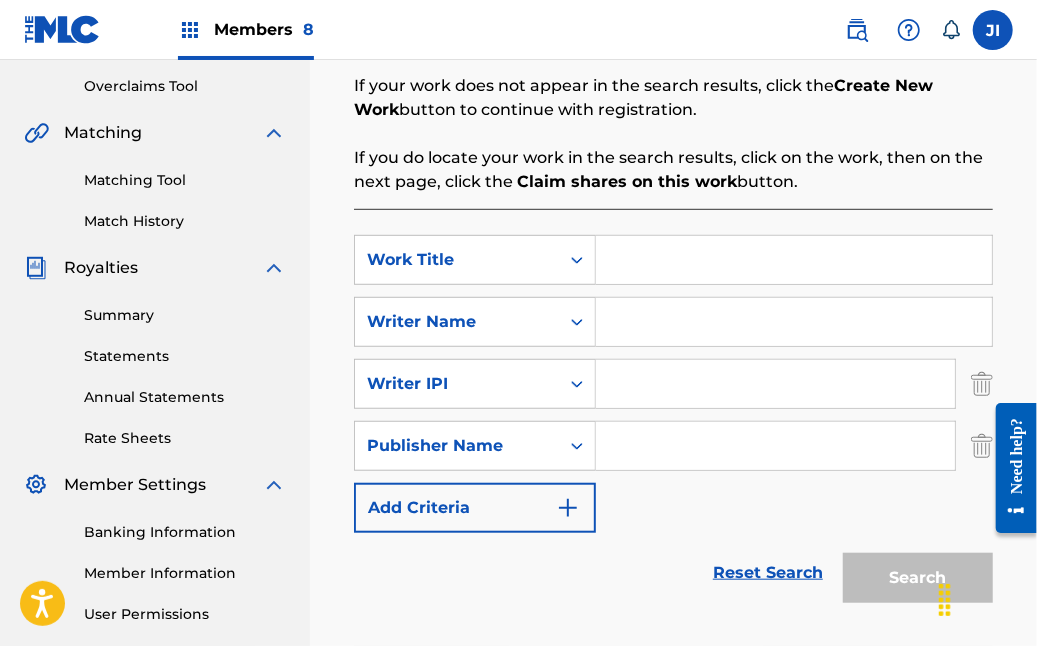 scroll, scrollTop: 431, scrollLeft: 0, axis: vertical 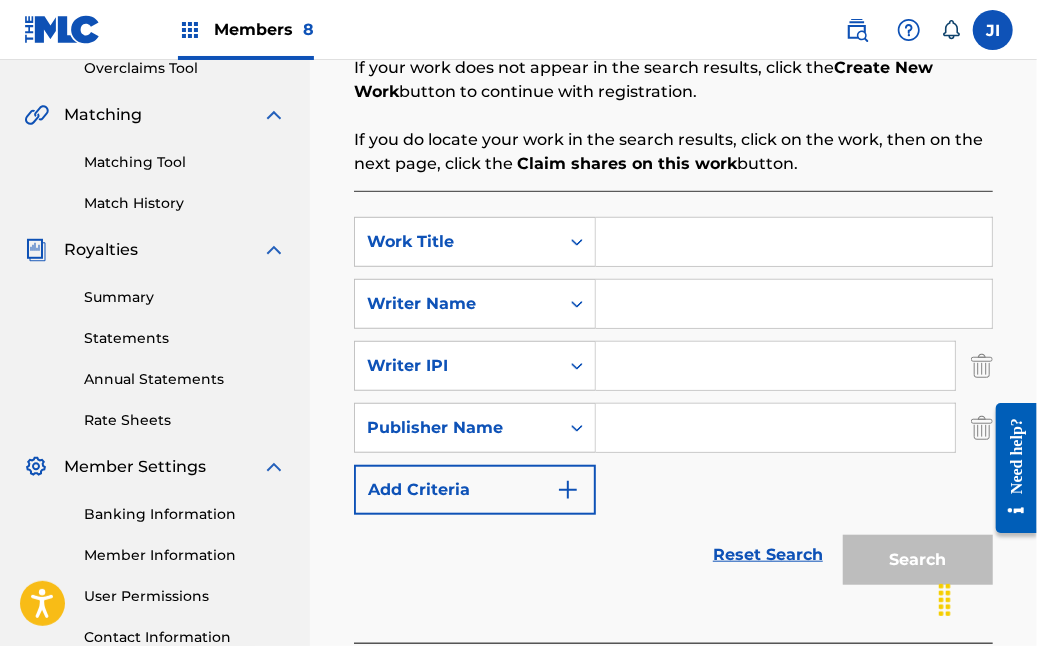 click at bounding box center [775, 428] 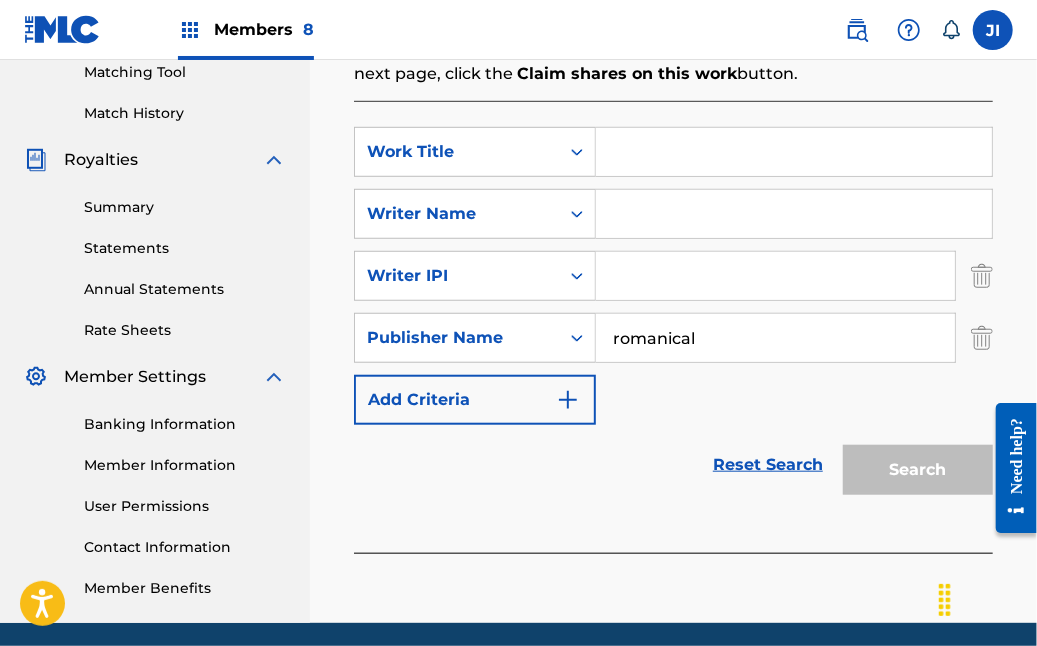 scroll, scrollTop: 522, scrollLeft: 0, axis: vertical 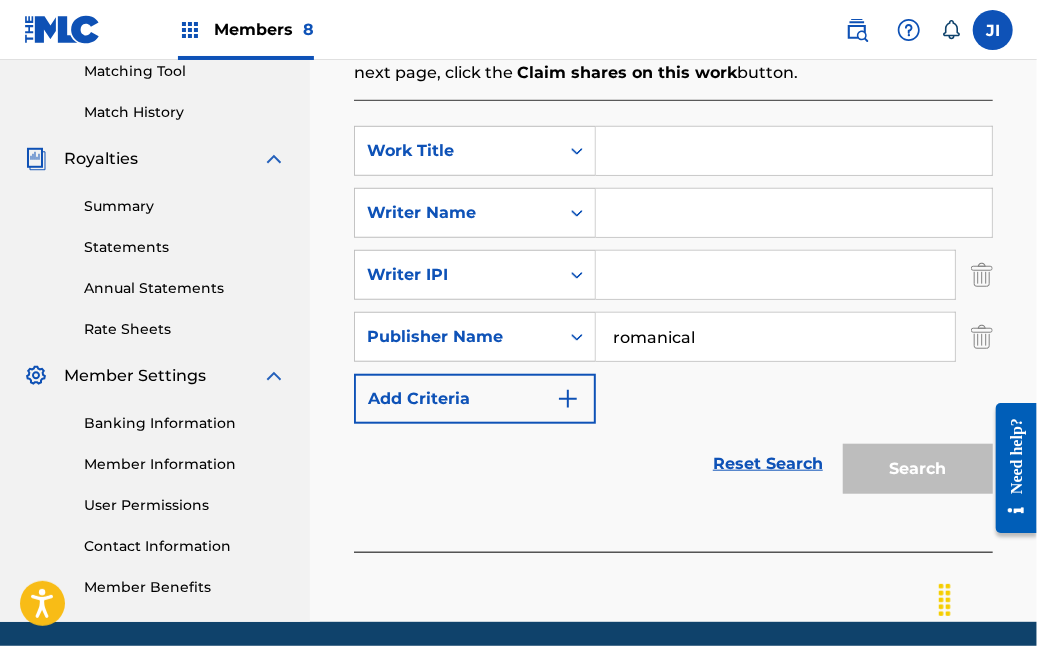 click on "Search" at bounding box center (913, 464) 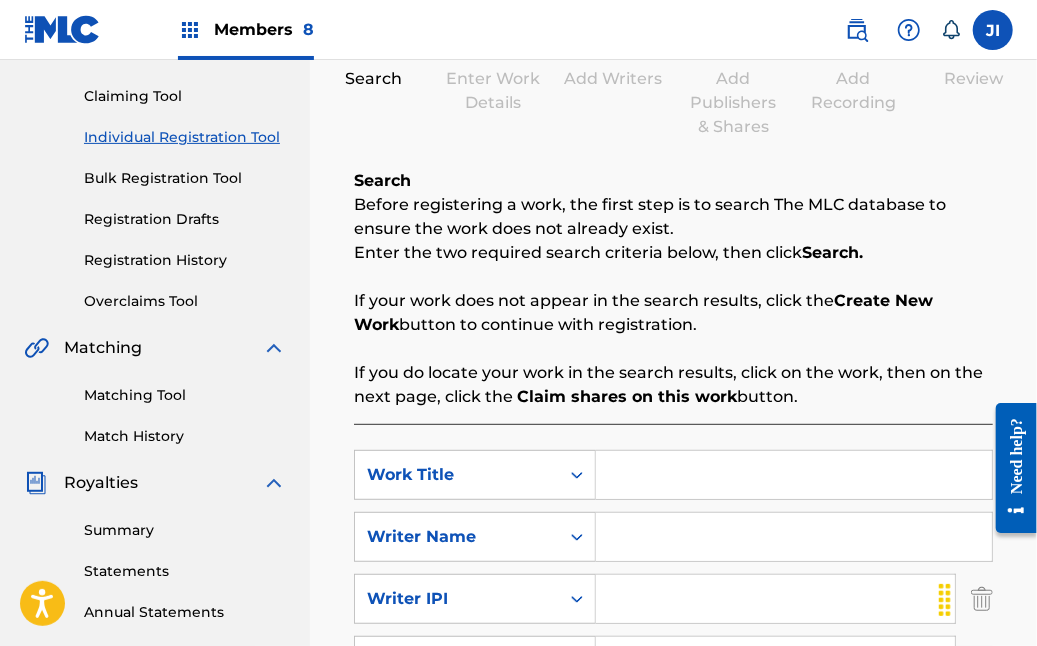 scroll, scrollTop: 548, scrollLeft: 0, axis: vertical 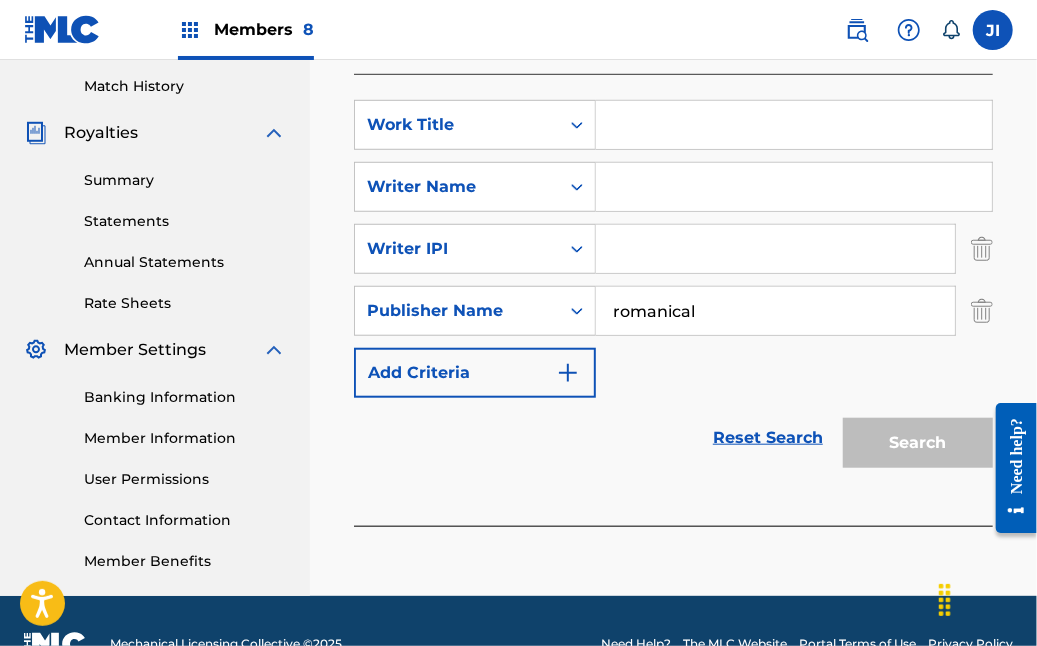 click on "romanical" at bounding box center [775, 311] 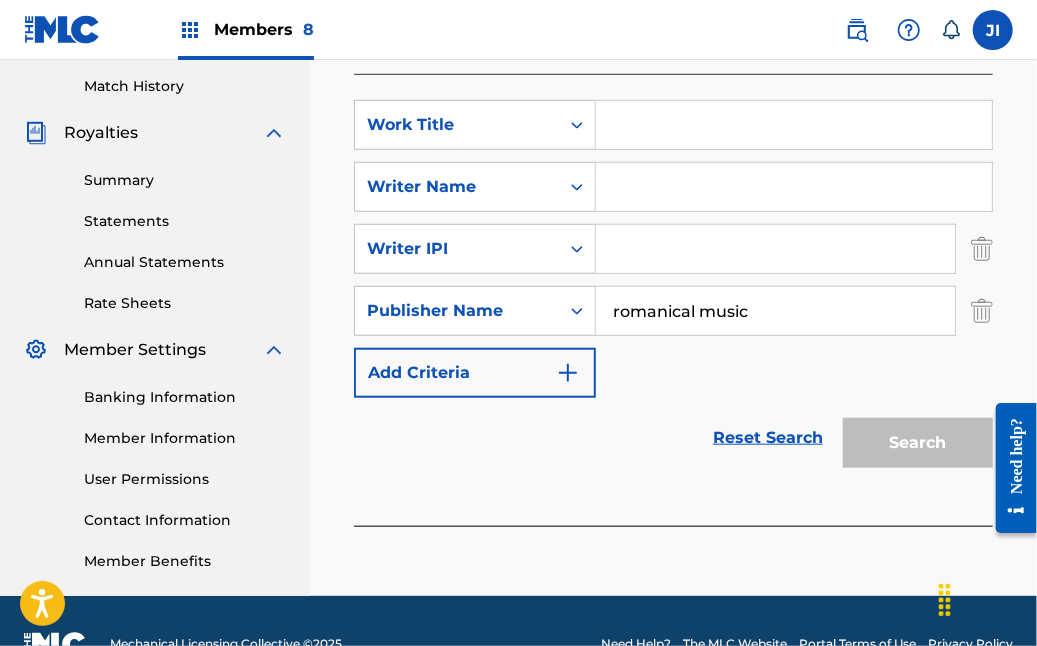 type on "romanical music" 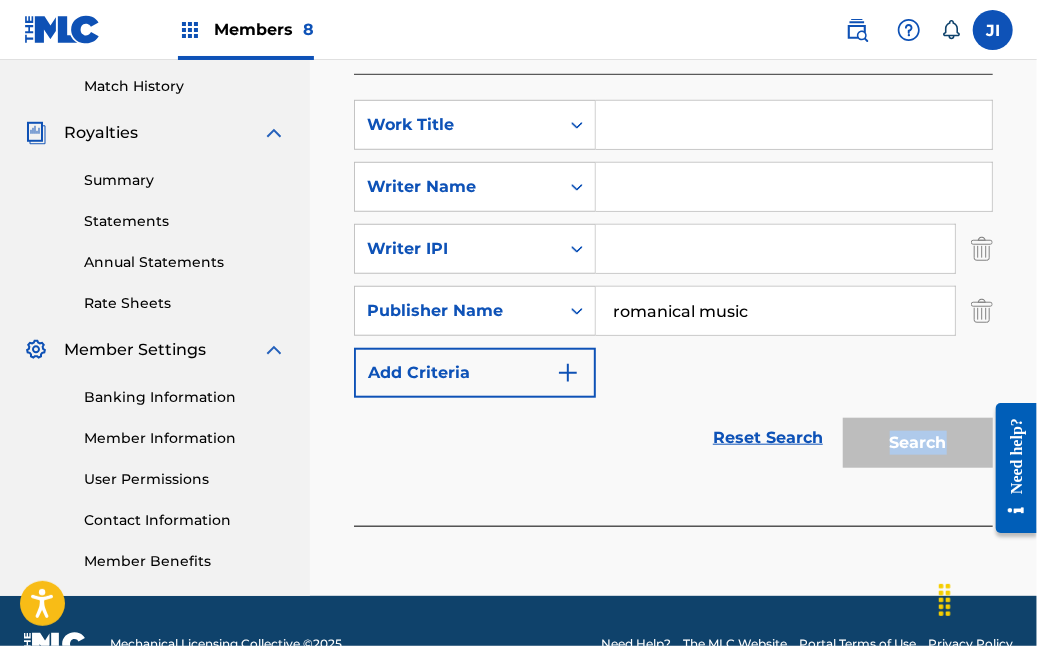 click on "Search" at bounding box center (913, 438) 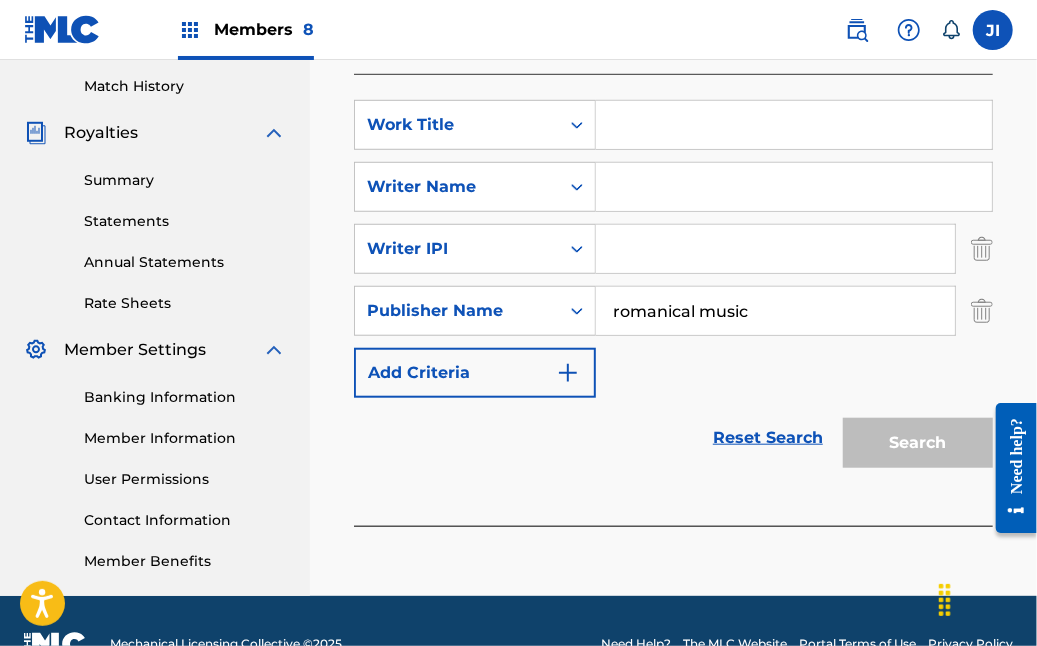 click on "Reset Search" at bounding box center [768, 438] 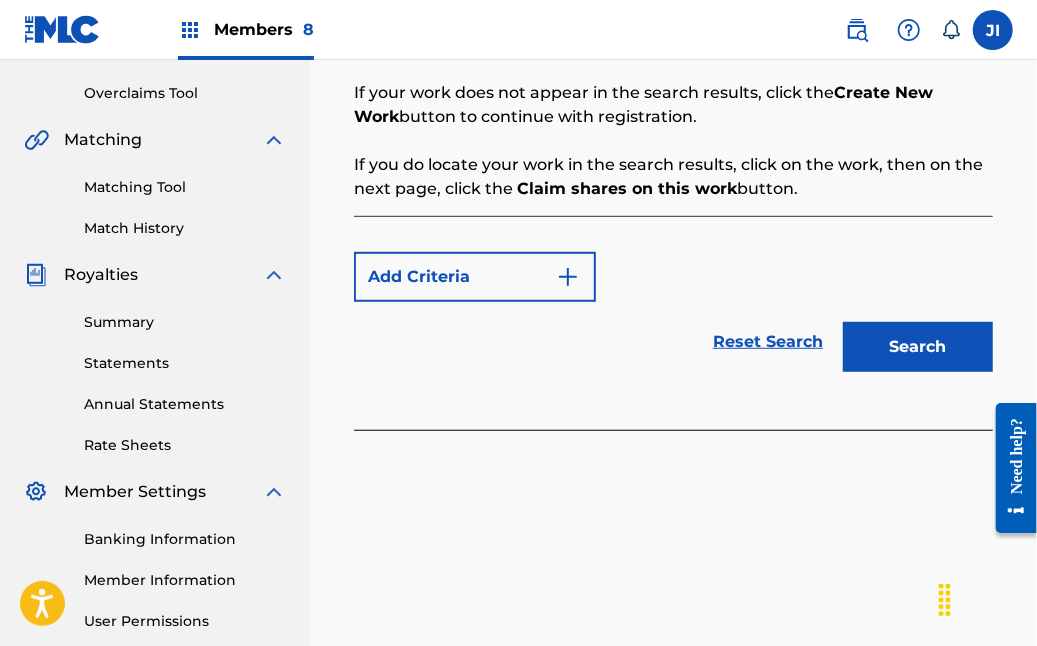 scroll, scrollTop: 398, scrollLeft: 0, axis: vertical 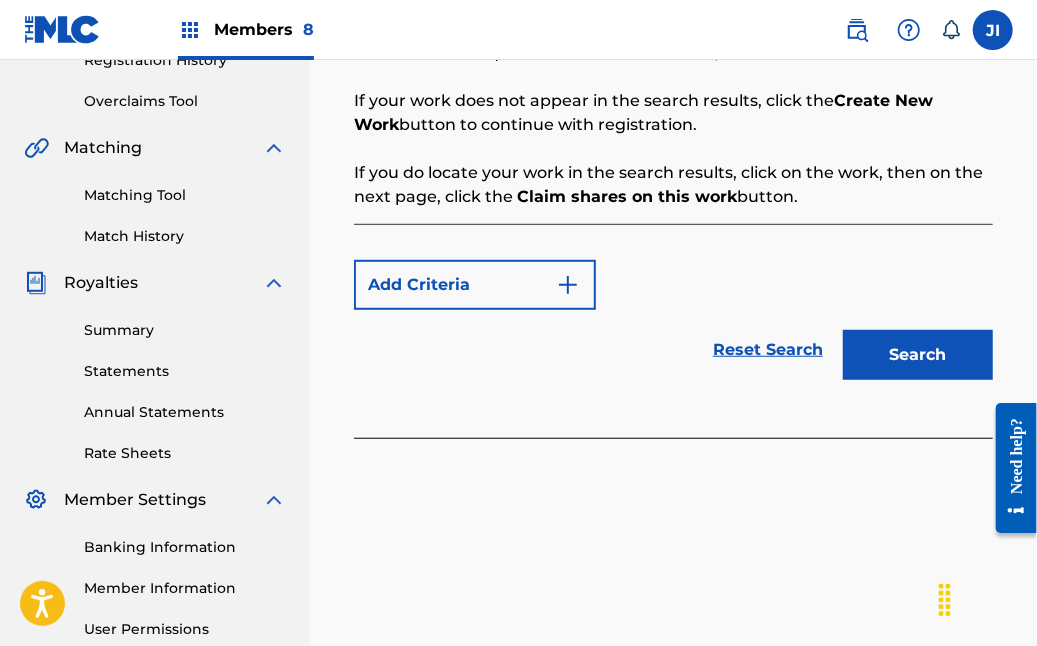 click on "Add Criteria" at bounding box center [475, 285] 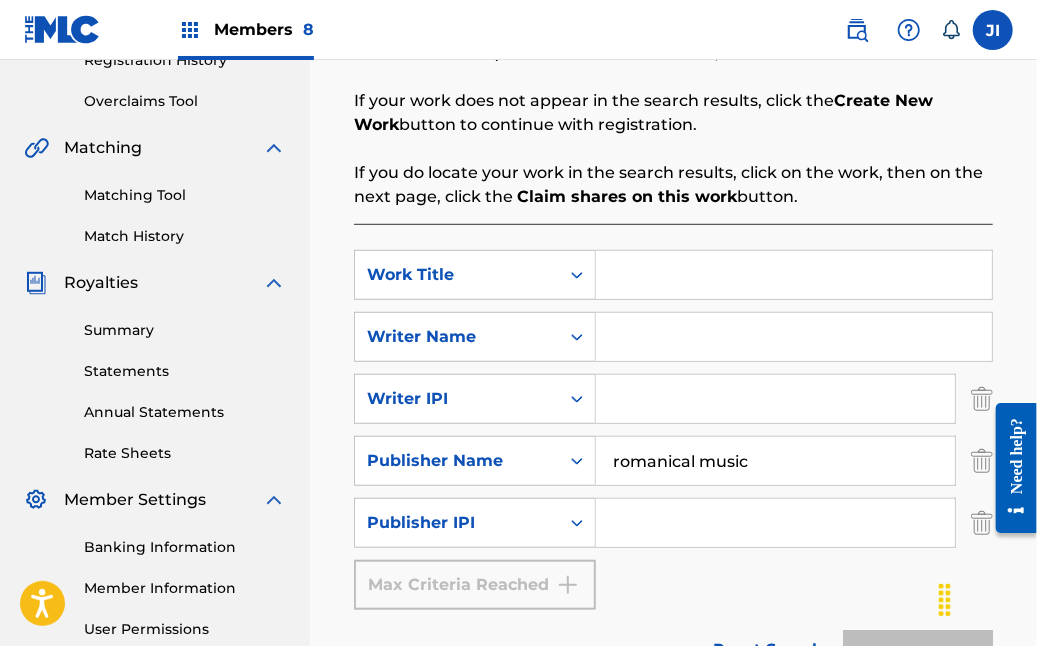 click on "romanical music" at bounding box center [775, 461] 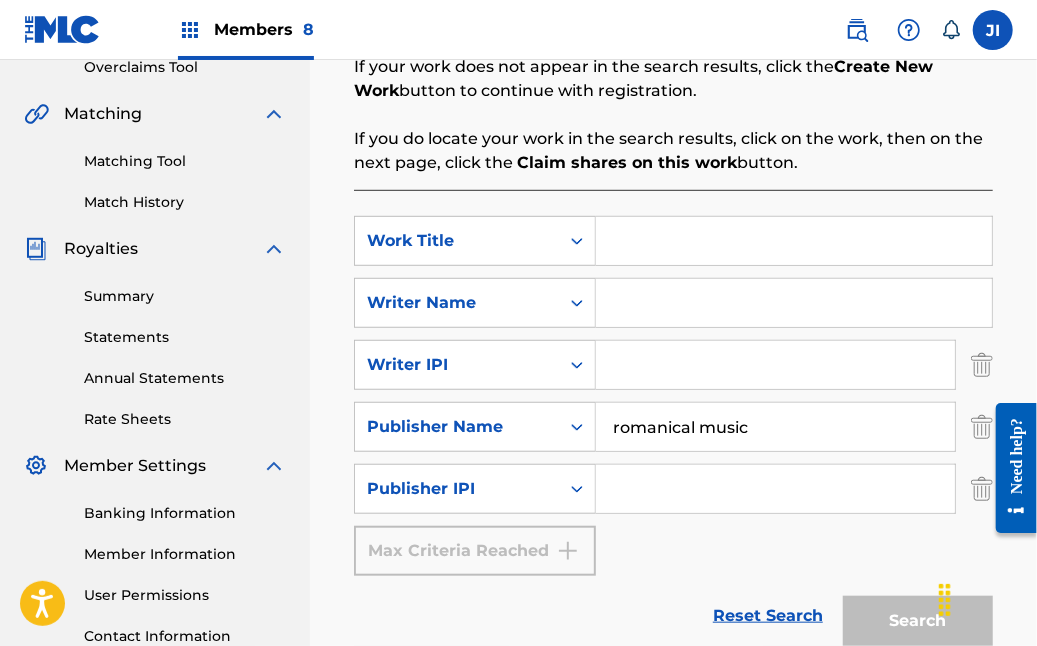 scroll, scrollTop: 434, scrollLeft: 0, axis: vertical 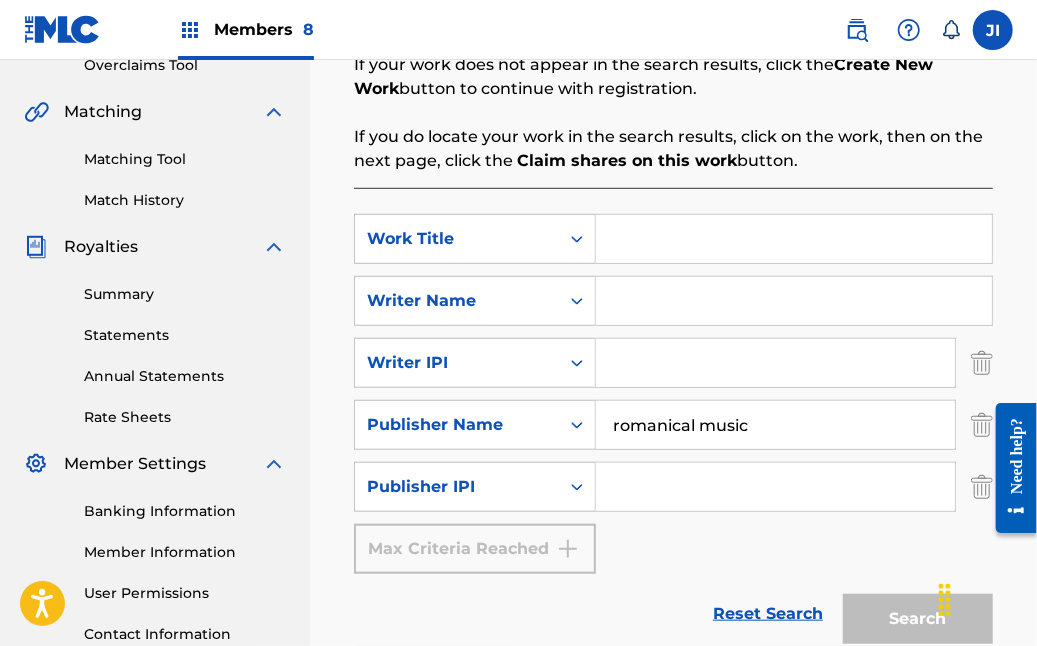 click at bounding box center [794, 301] 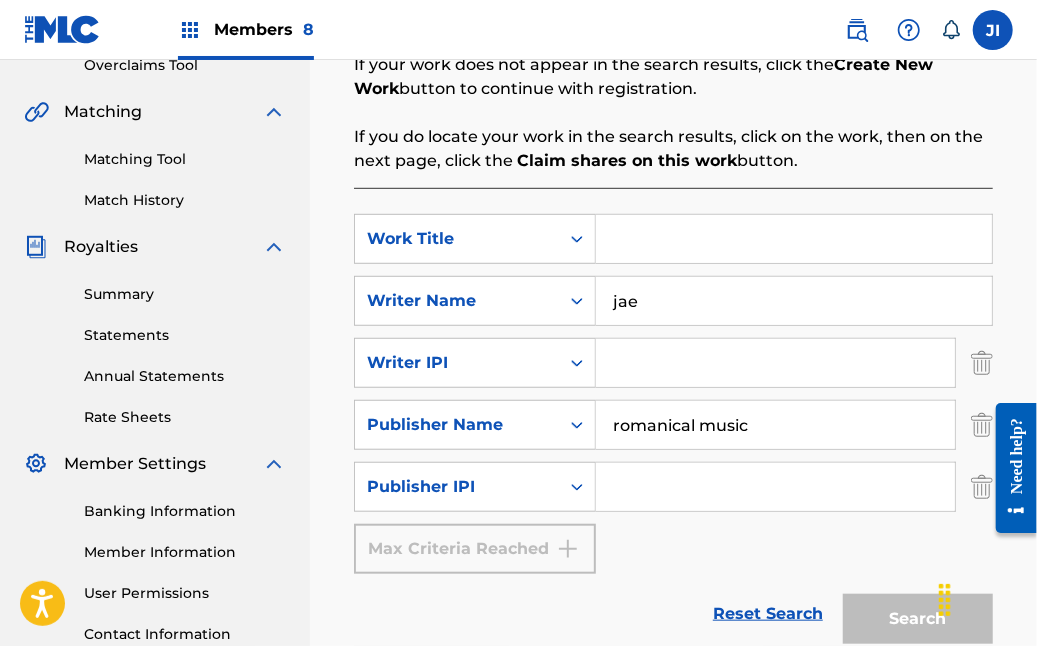 type on "jae" 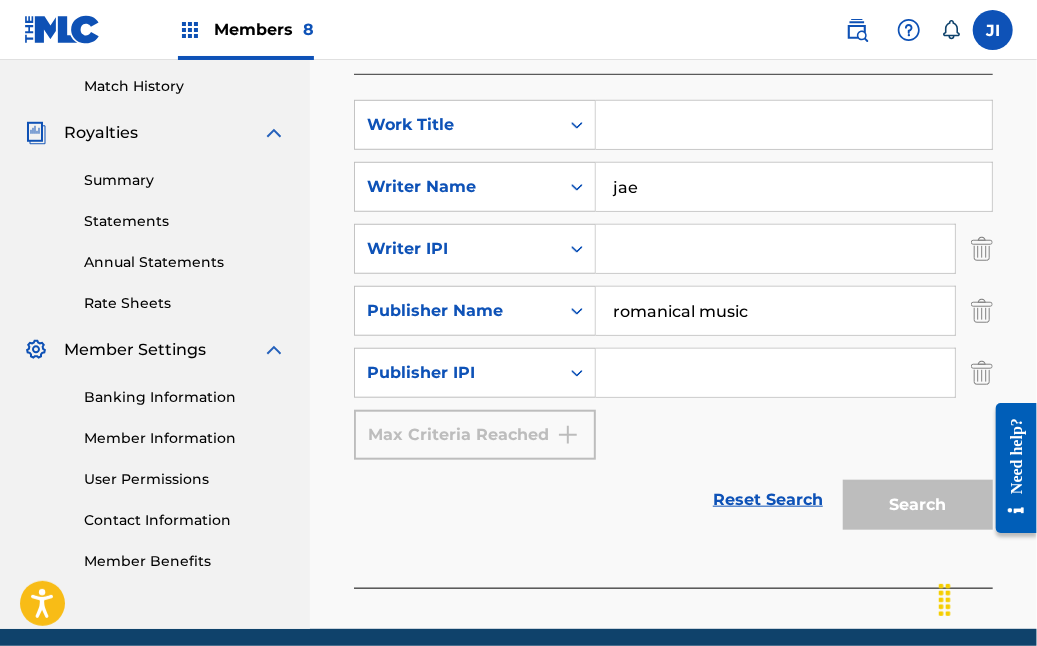 scroll, scrollTop: 546, scrollLeft: 0, axis: vertical 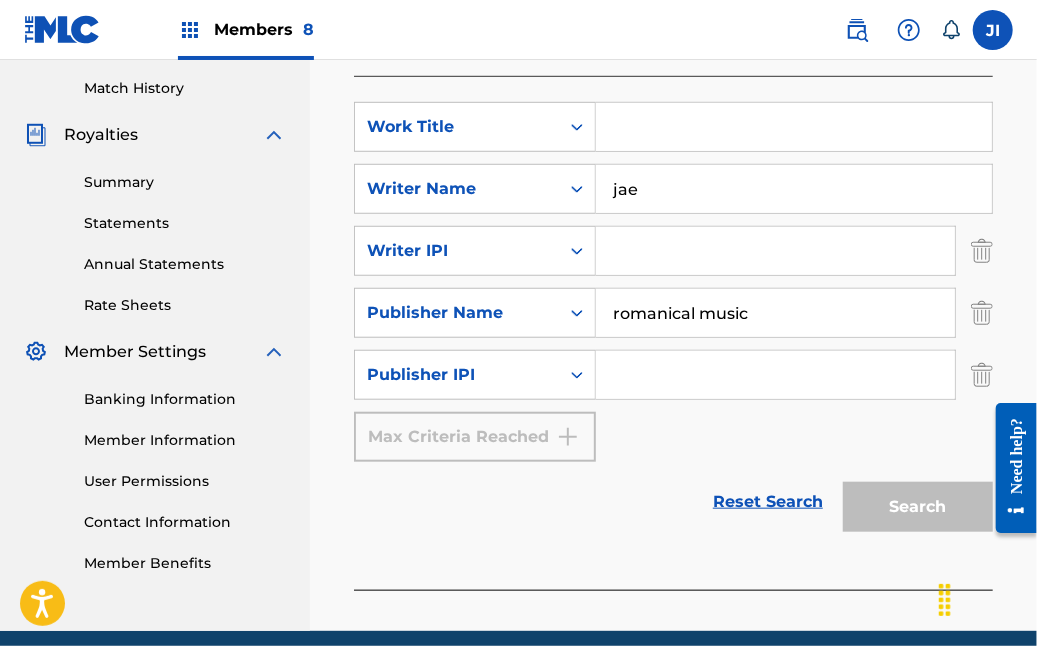 click at bounding box center (794, 127) 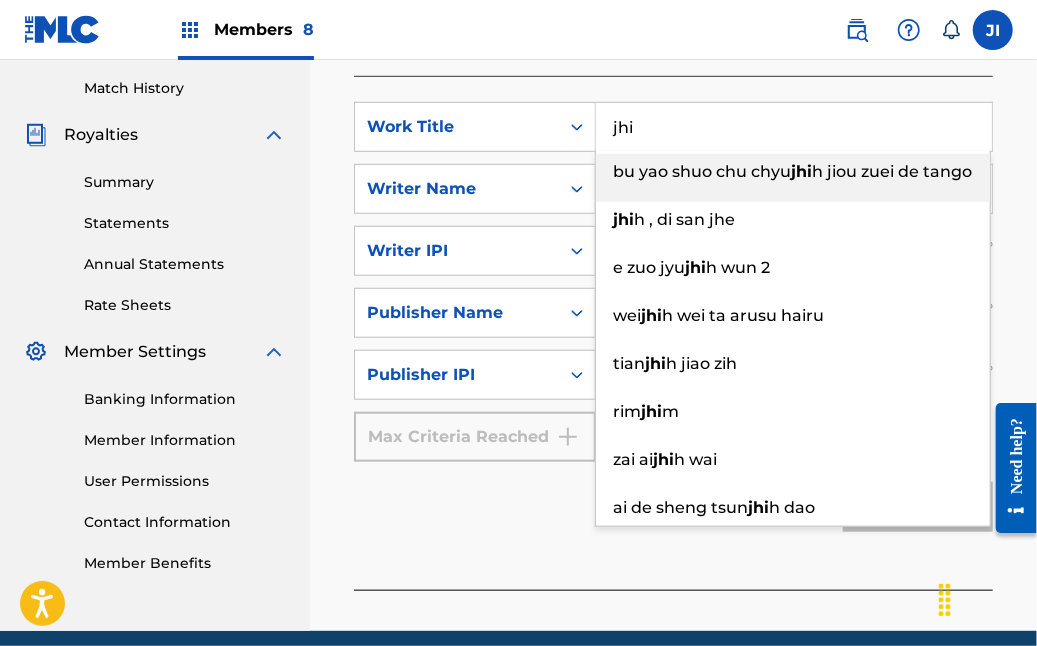 click on "bu yao shuo chu chyu" at bounding box center [702, 171] 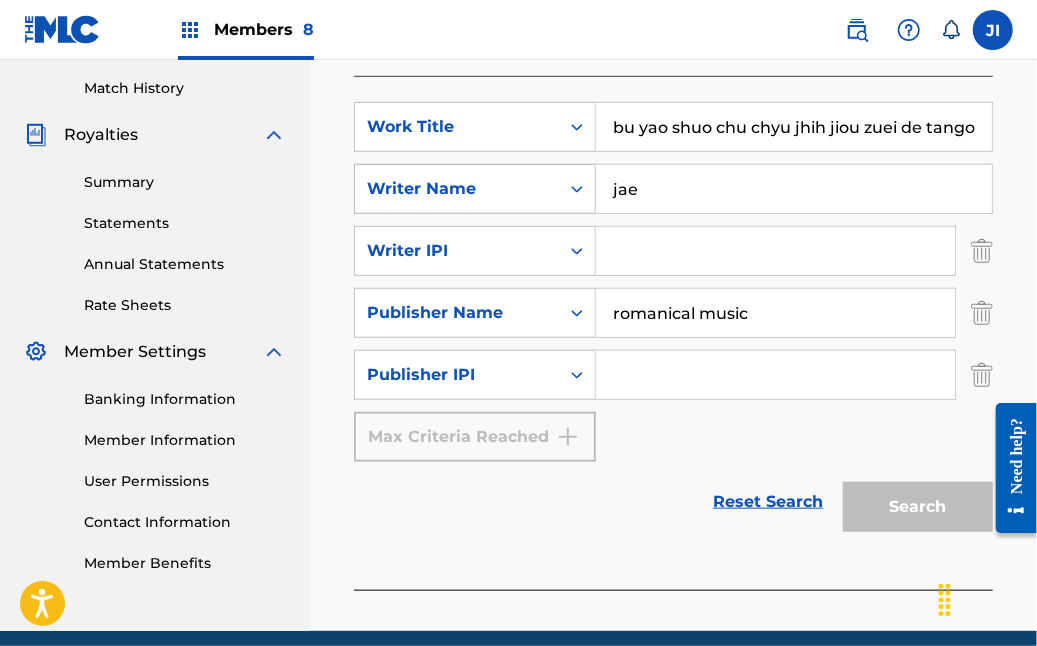 drag, startPoint x: 701, startPoint y: 198, endPoint x: 565, endPoint y: 166, distance: 139.71399 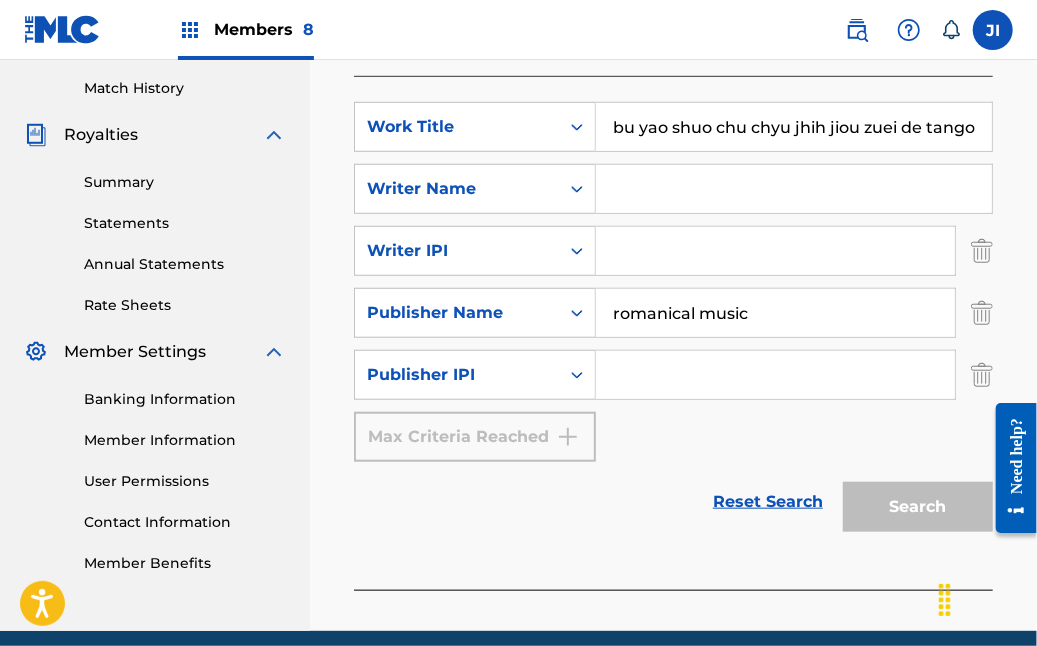 type 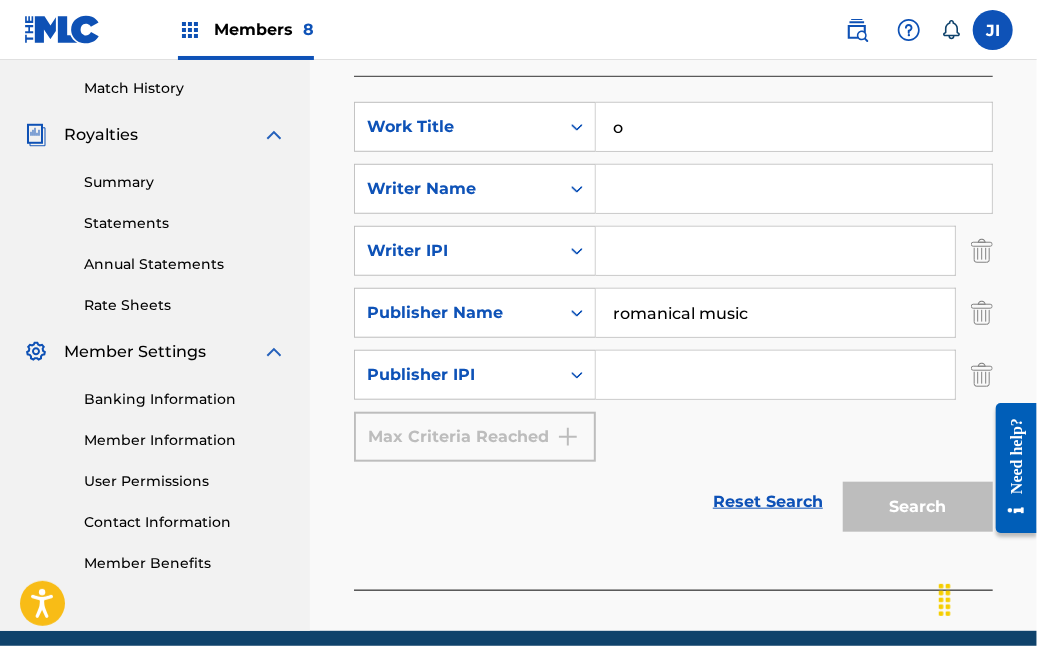 click on "o" at bounding box center (794, 127) 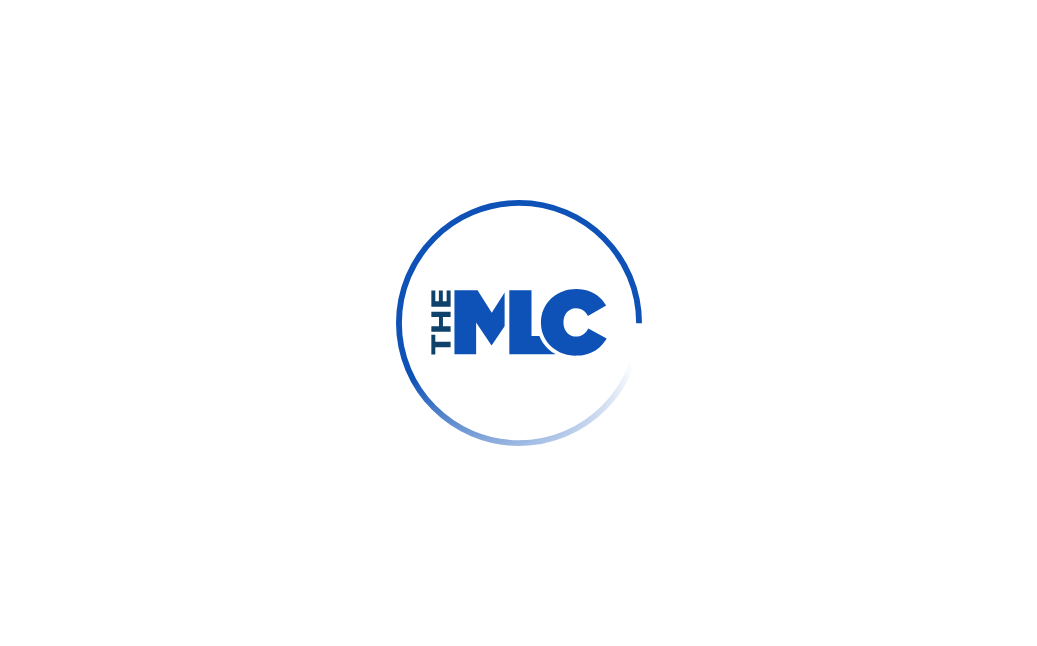 scroll, scrollTop: 0, scrollLeft: 0, axis: both 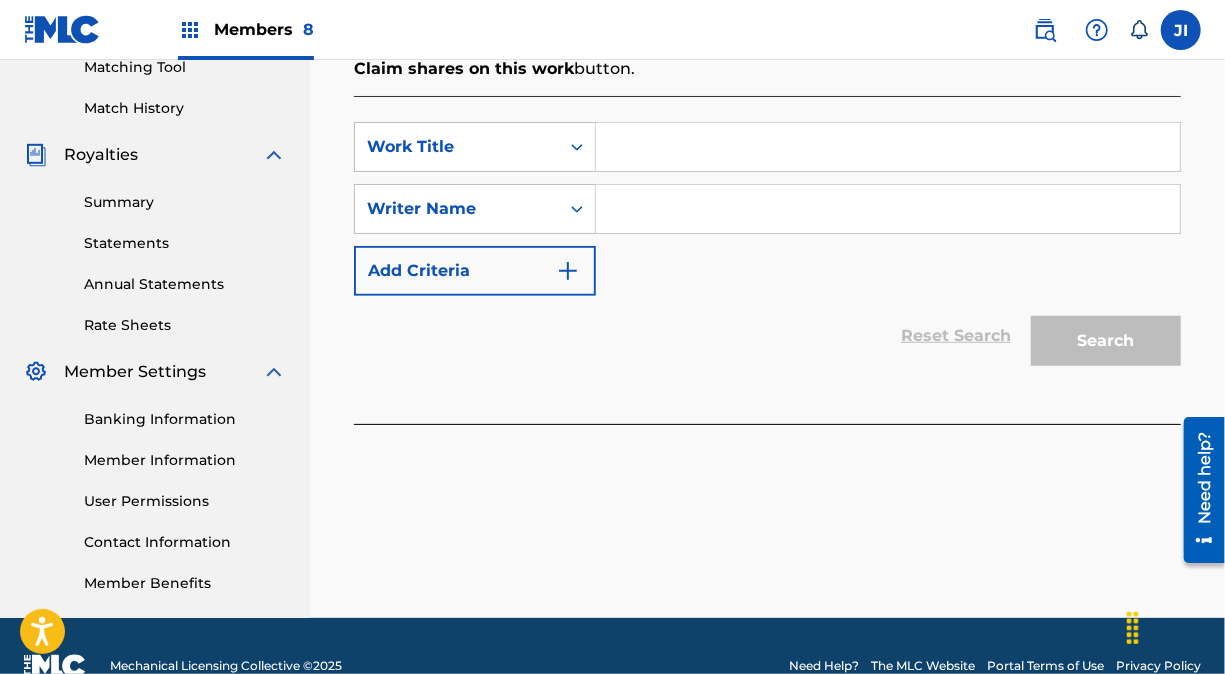 click at bounding box center [888, 147] 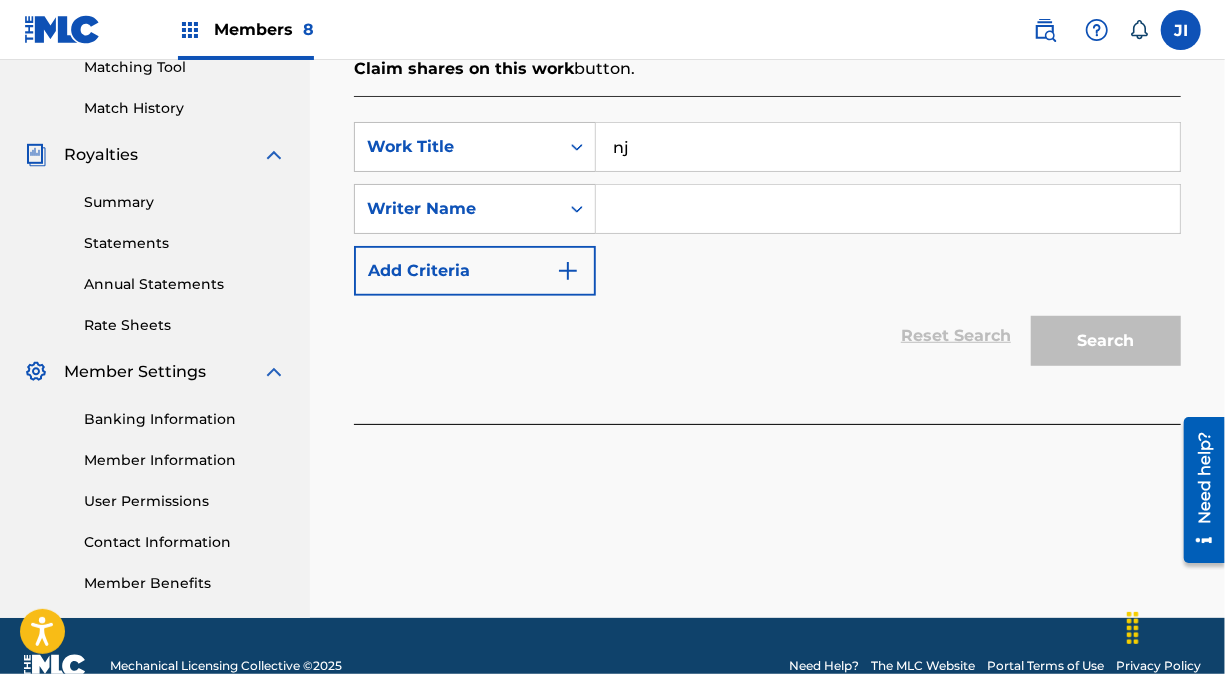 type on "n" 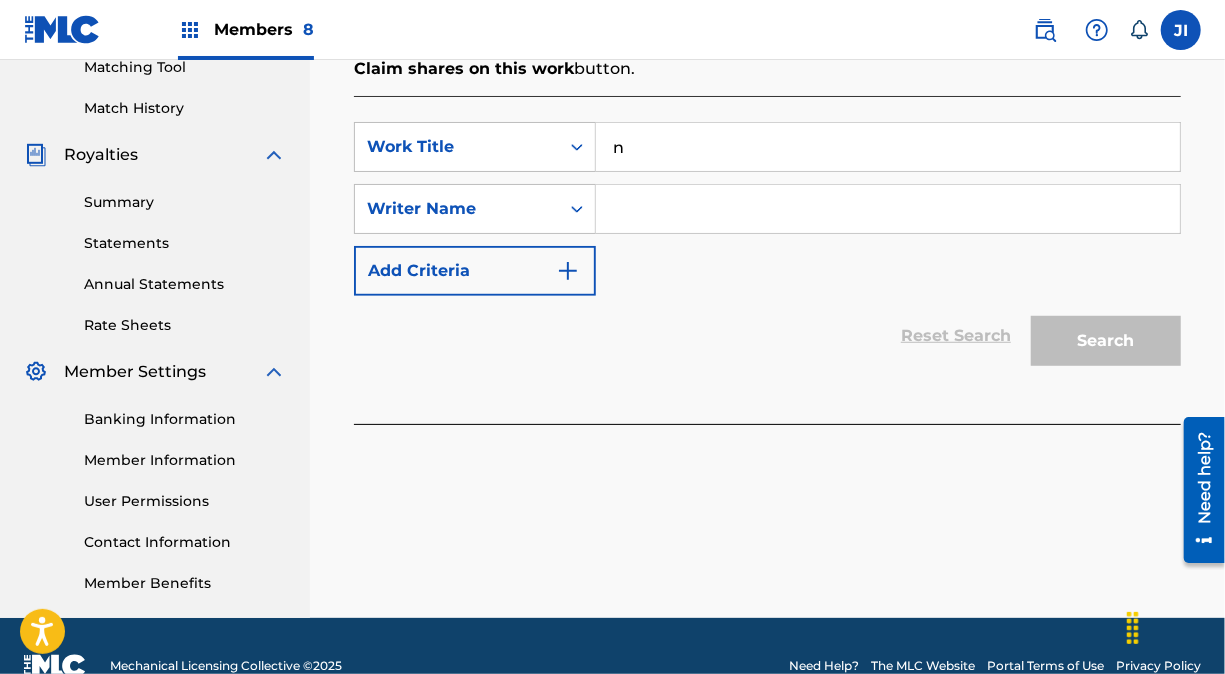 type 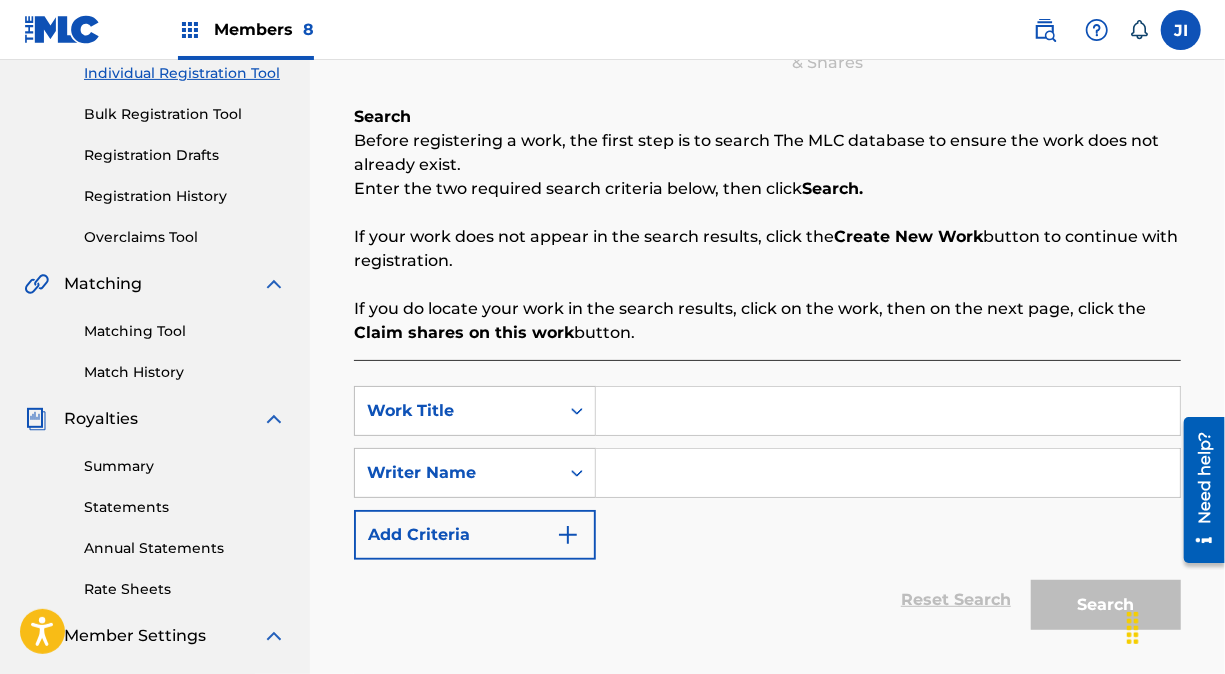 scroll, scrollTop: 261, scrollLeft: 0, axis: vertical 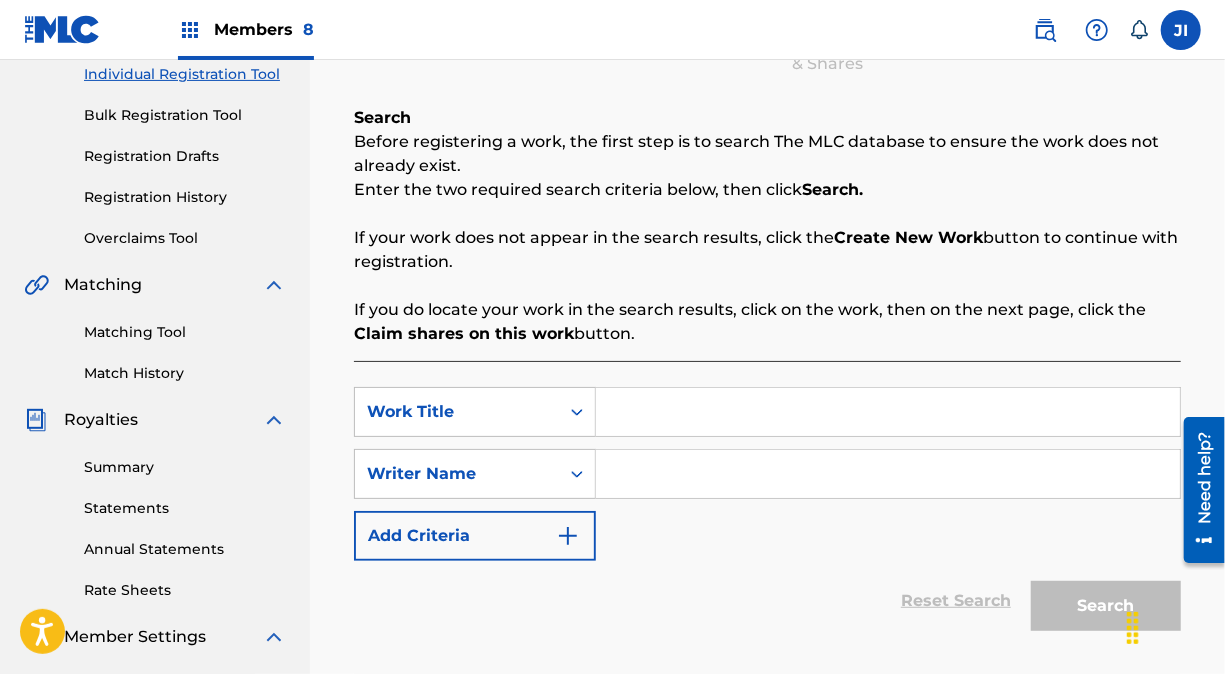 click on "Add Criteria" at bounding box center (475, 536) 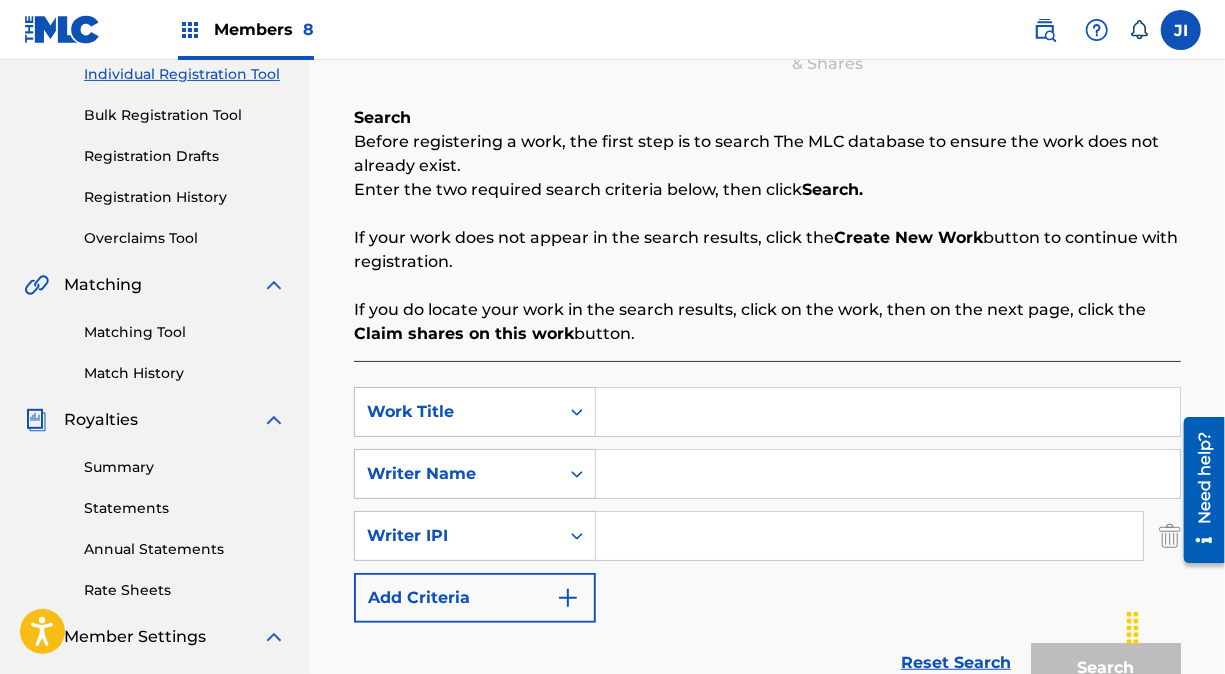 click on "Add Criteria" at bounding box center (475, 598) 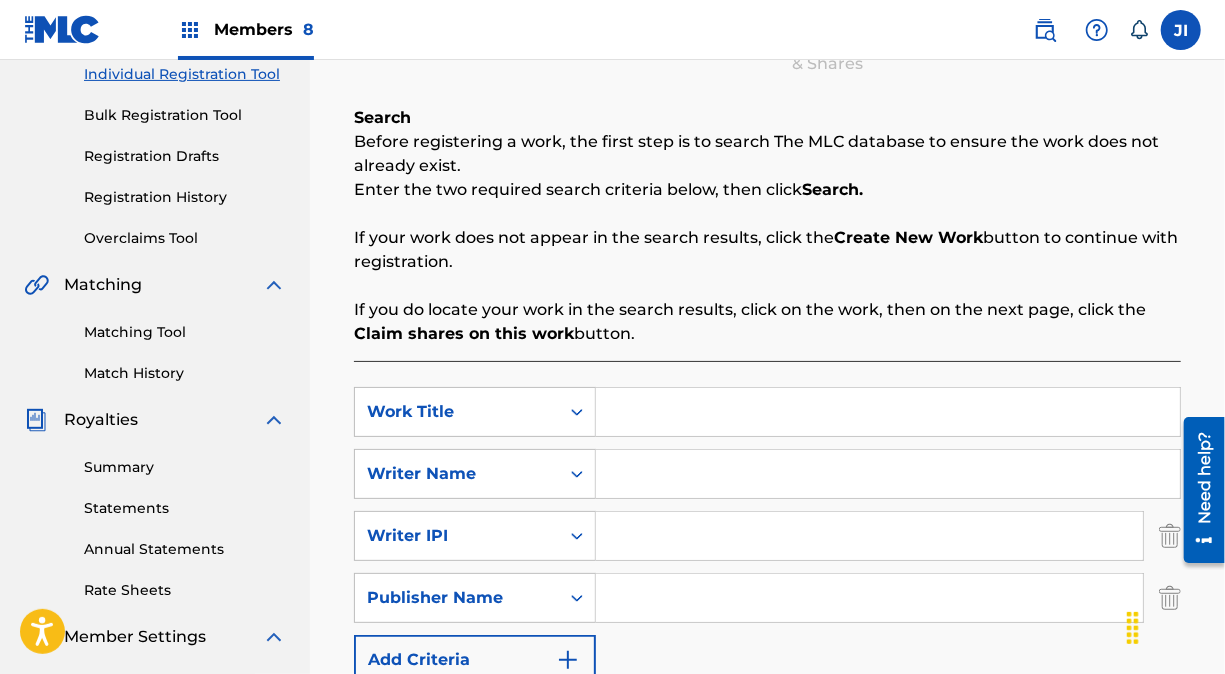 scroll, scrollTop: 423, scrollLeft: 0, axis: vertical 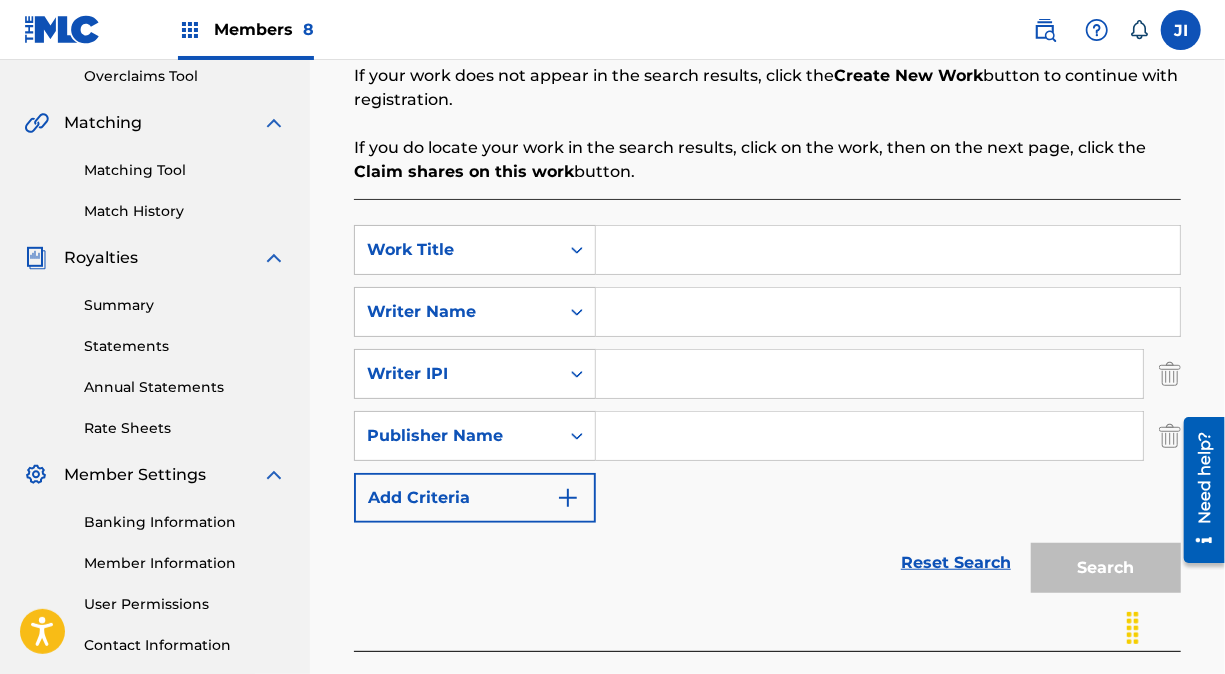 click at bounding box center [869, 436] 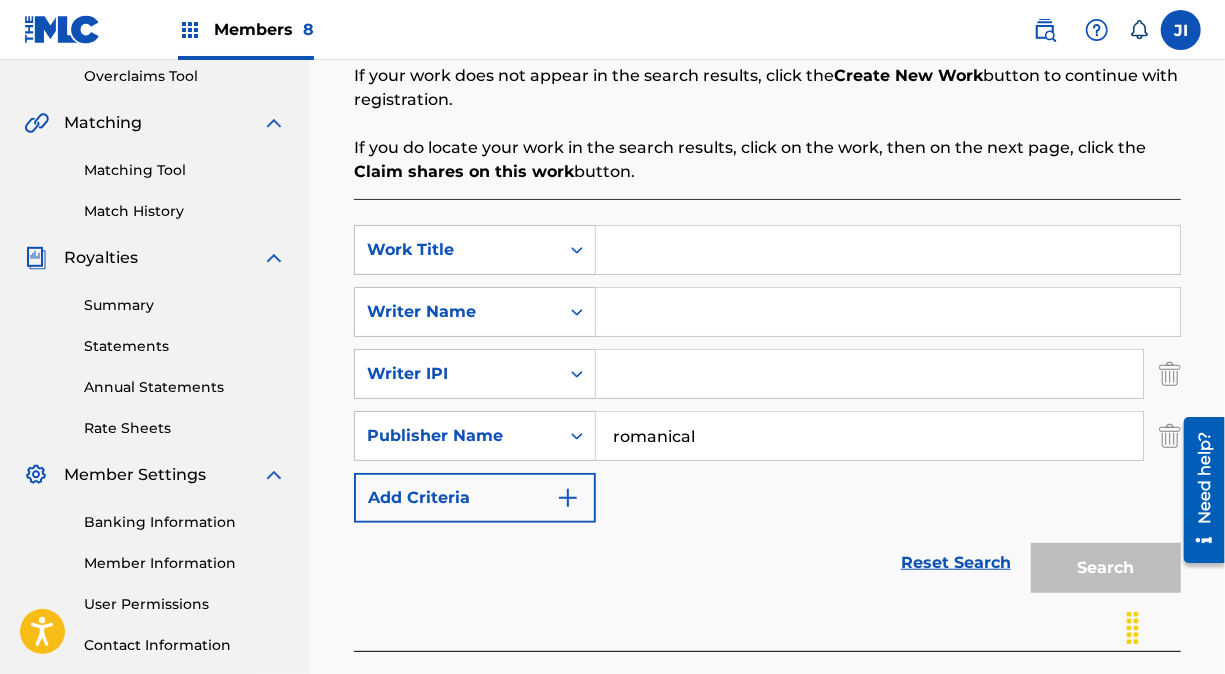 type on "romanical" 